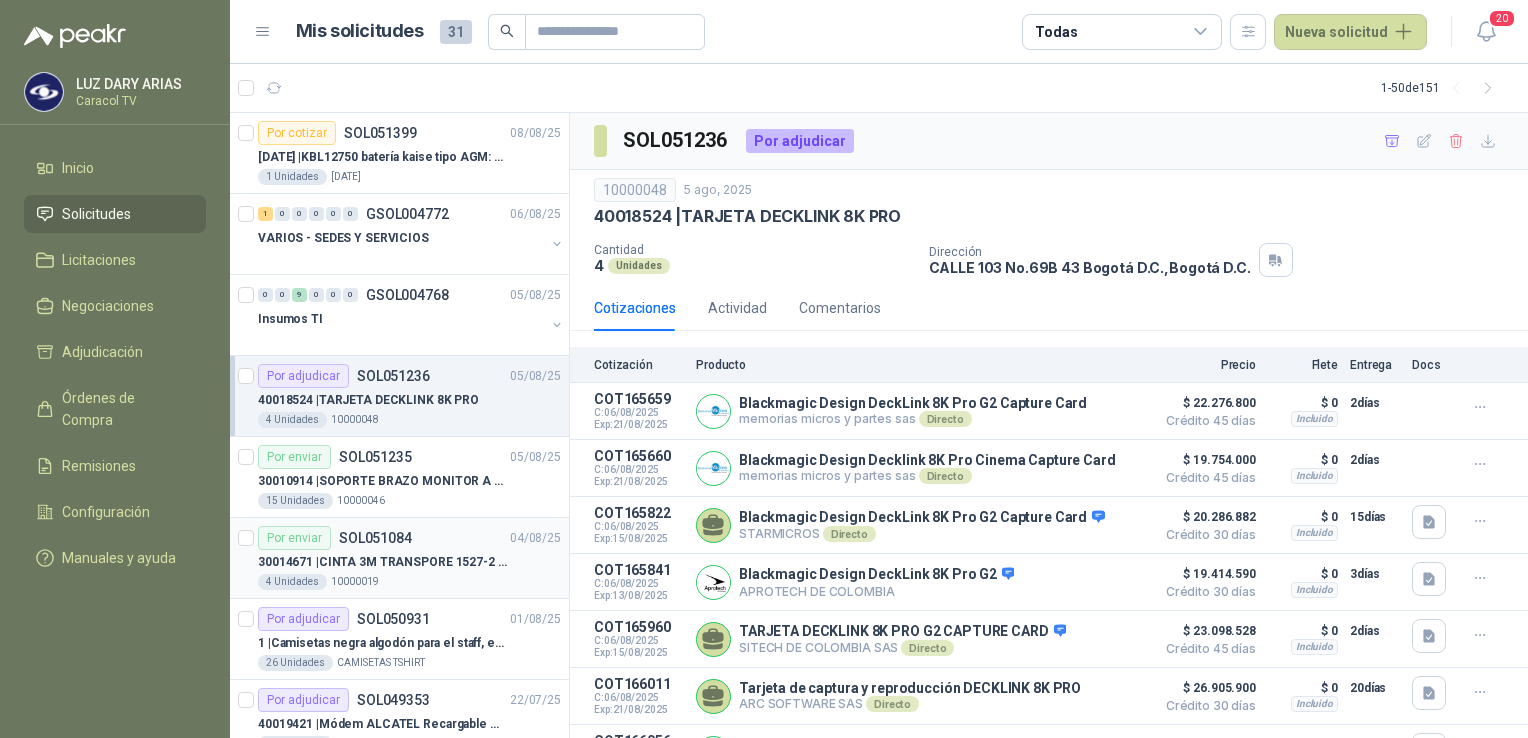 scroll, scrollTop: 0, scrollLeft: 0, axis: both 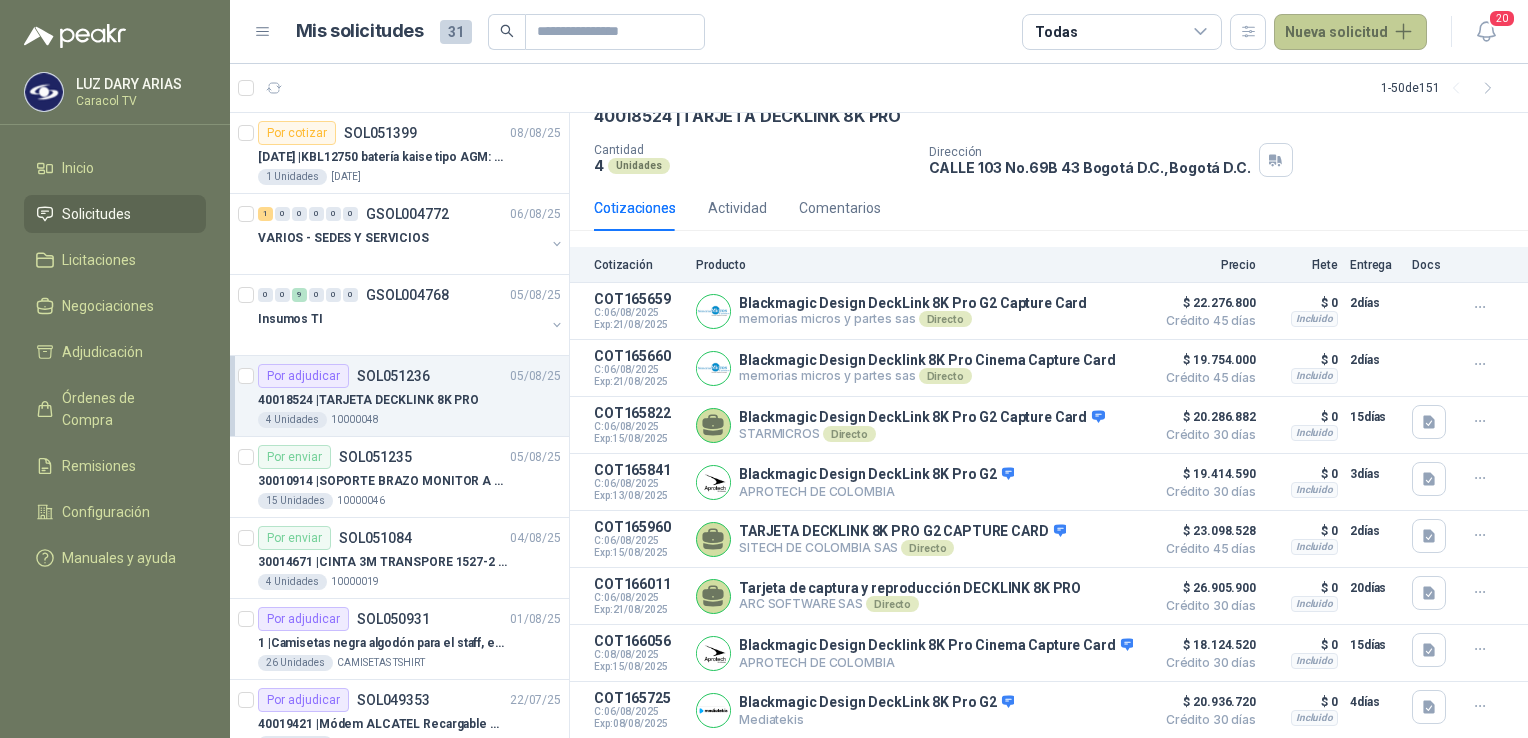 click on "Nueva solicitud" at bounding box center [1350, 32] 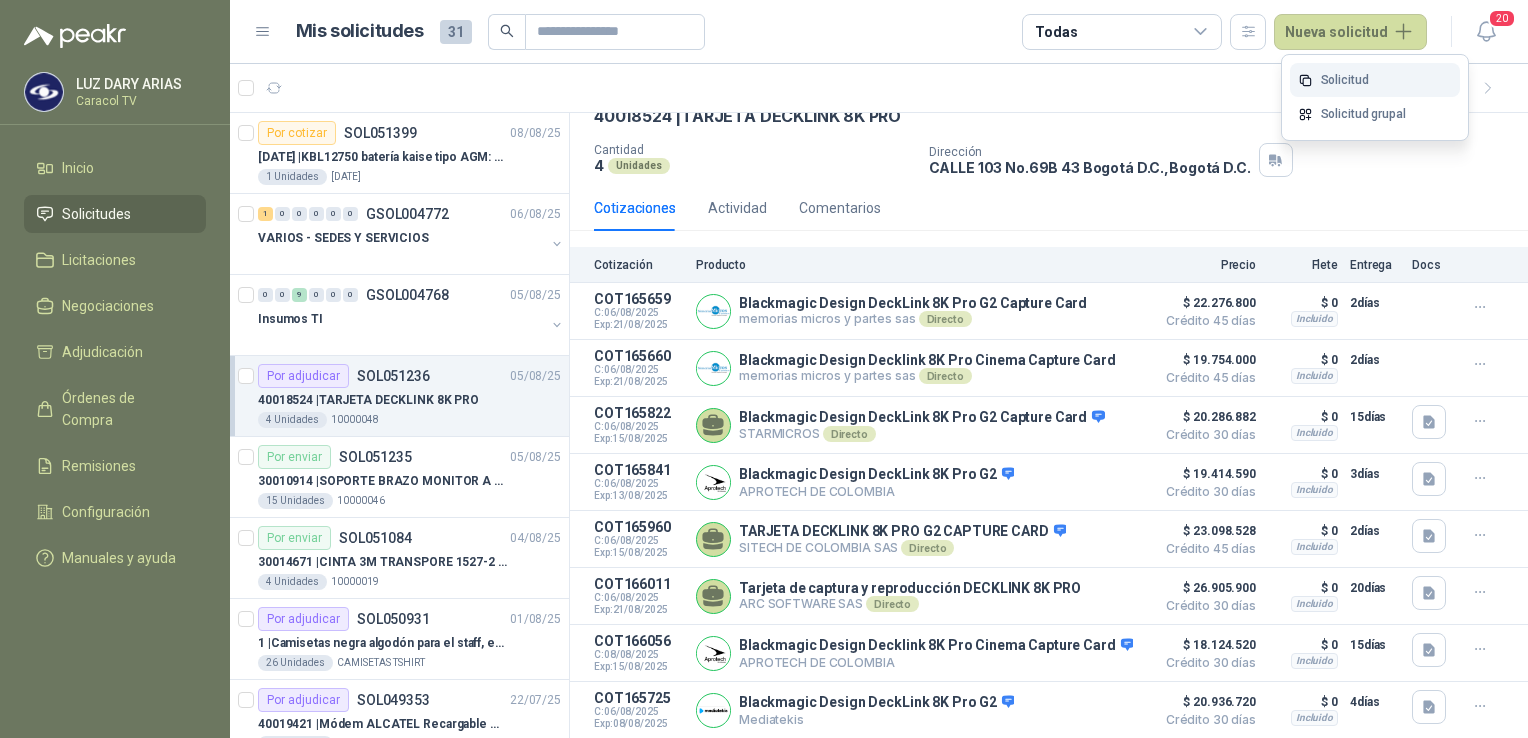 click on "Solicitud" at bounding box center (1375, 80) 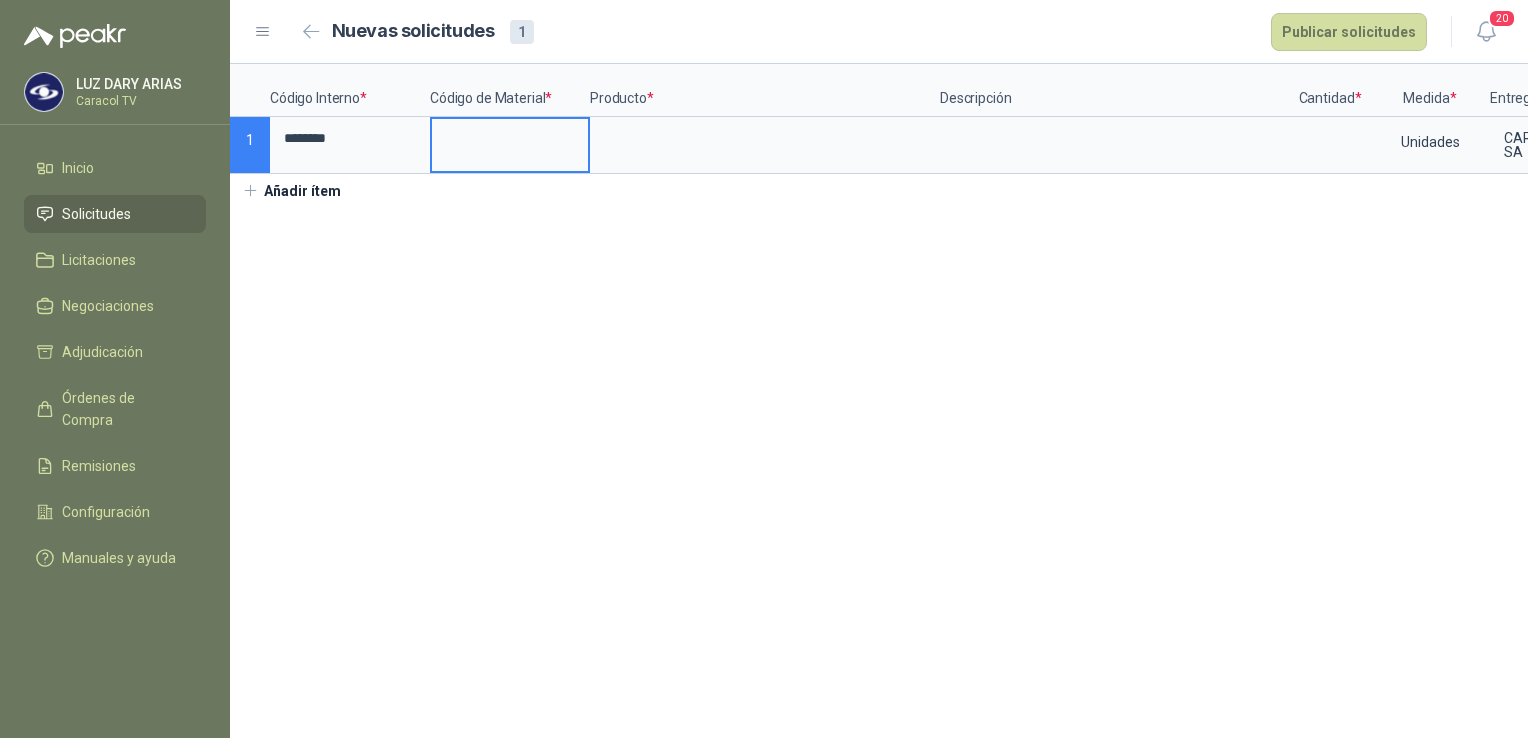 click at bounding box center [510, 138] 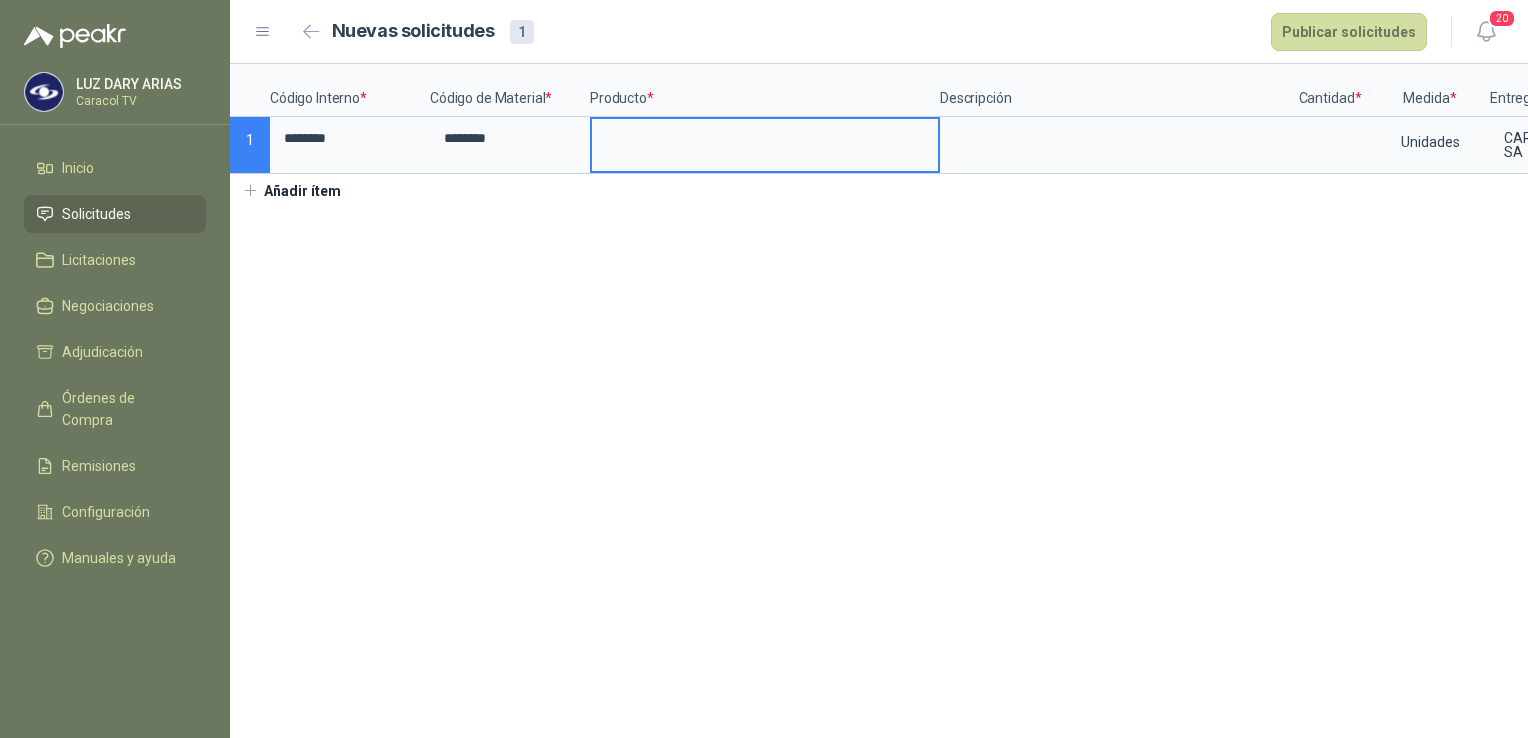 click at bounding box center [765, 138] 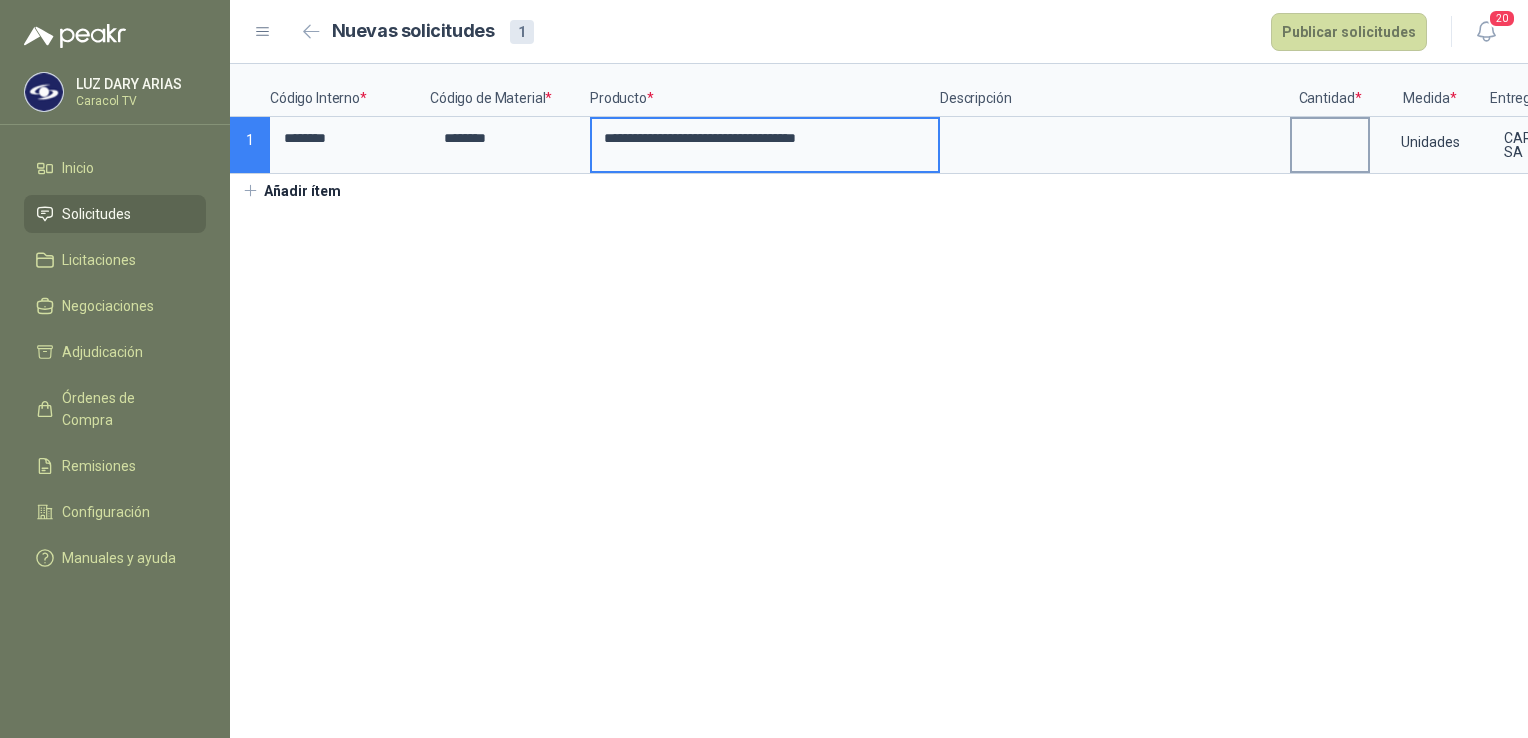 click at bounding box center (1330, 138) 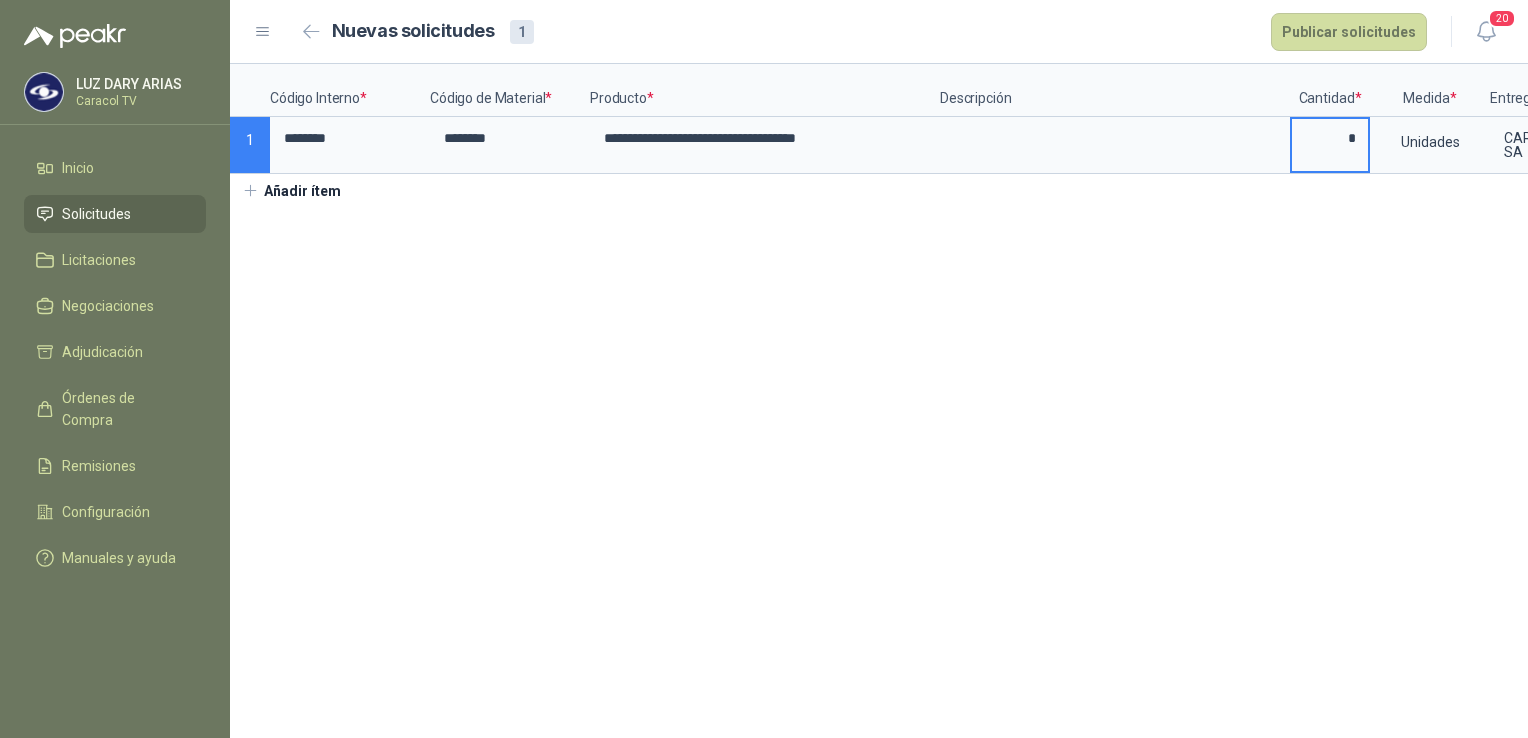 type on "*" 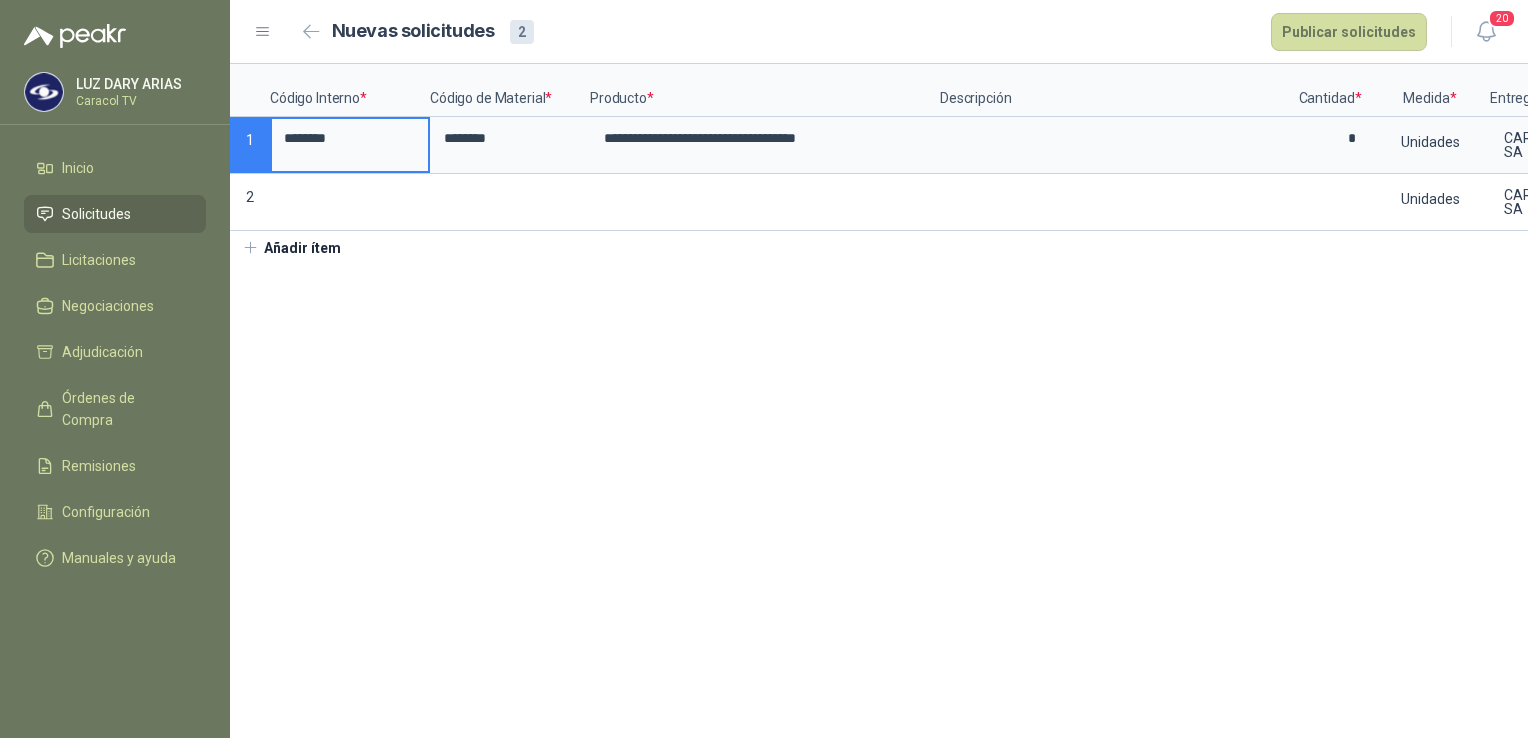 drag, startPoint x: 361, startPoint y: 142, endPoint x: -4, endPoint y: 133, distance: 365.11093 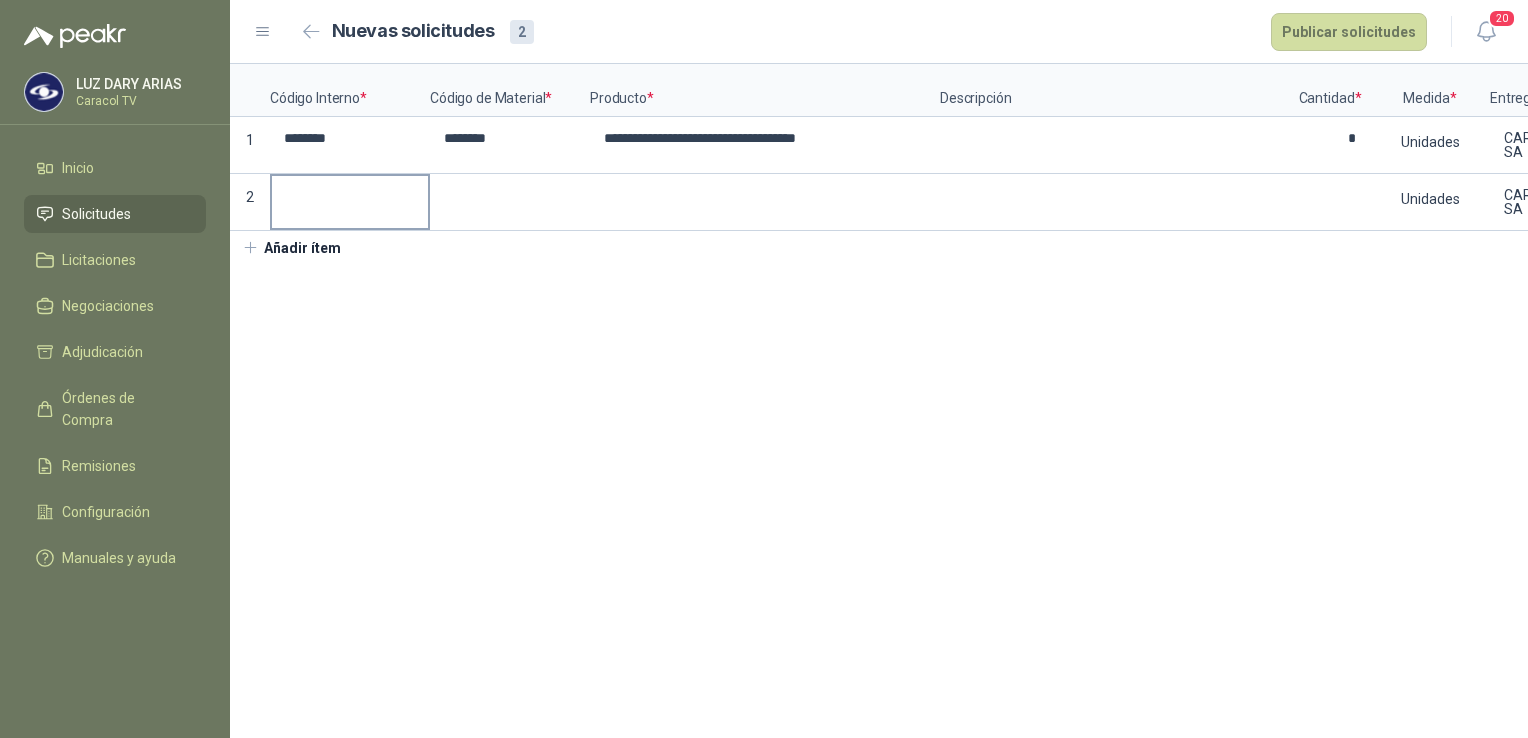 click at bounding box center (350, 202) 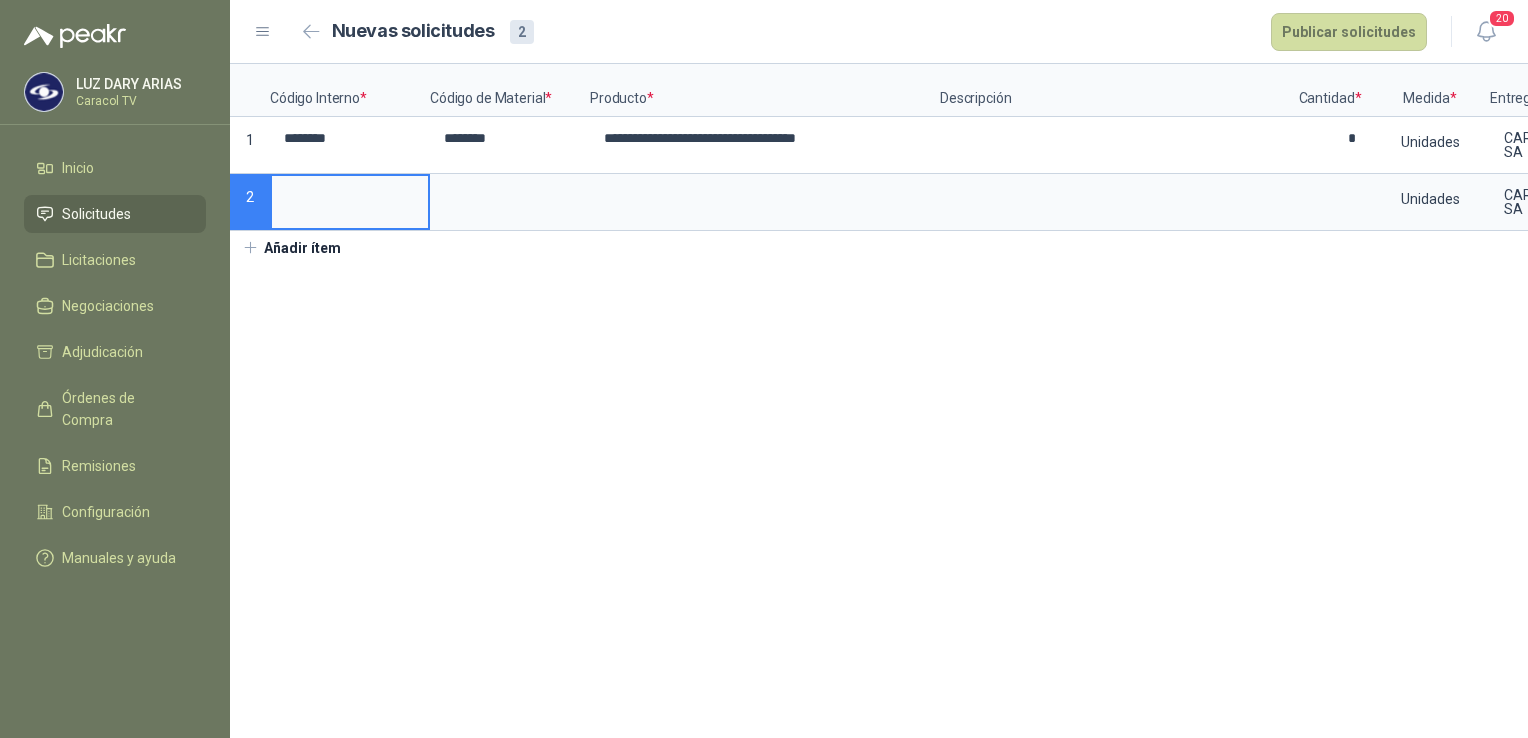 click at bounding box center (350, 195) 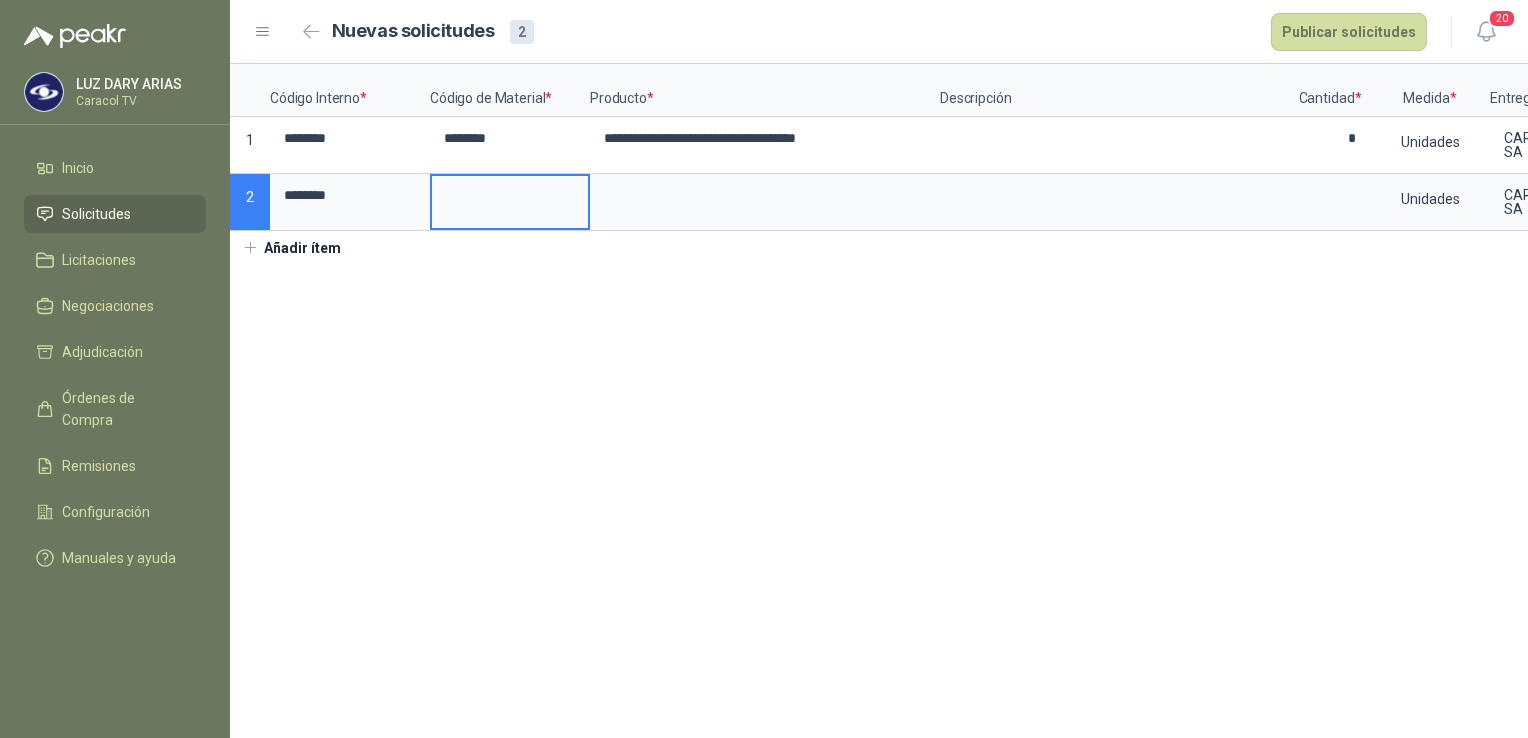 click at bounding box center [510, 195] 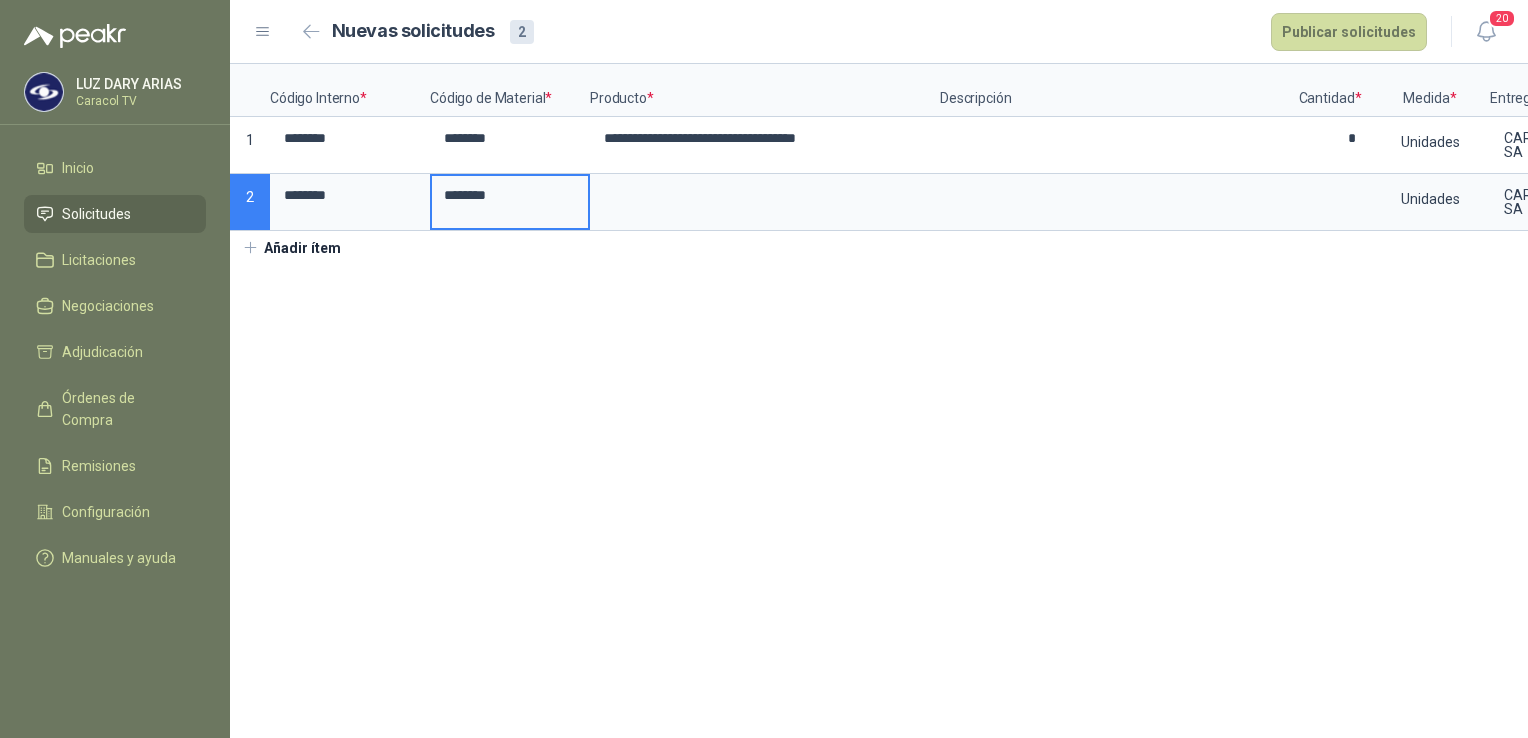 drag, startPoint x: 544, startPoint y: 212, endPoint x: -4, endPoint y: 205, distance: 548.0447 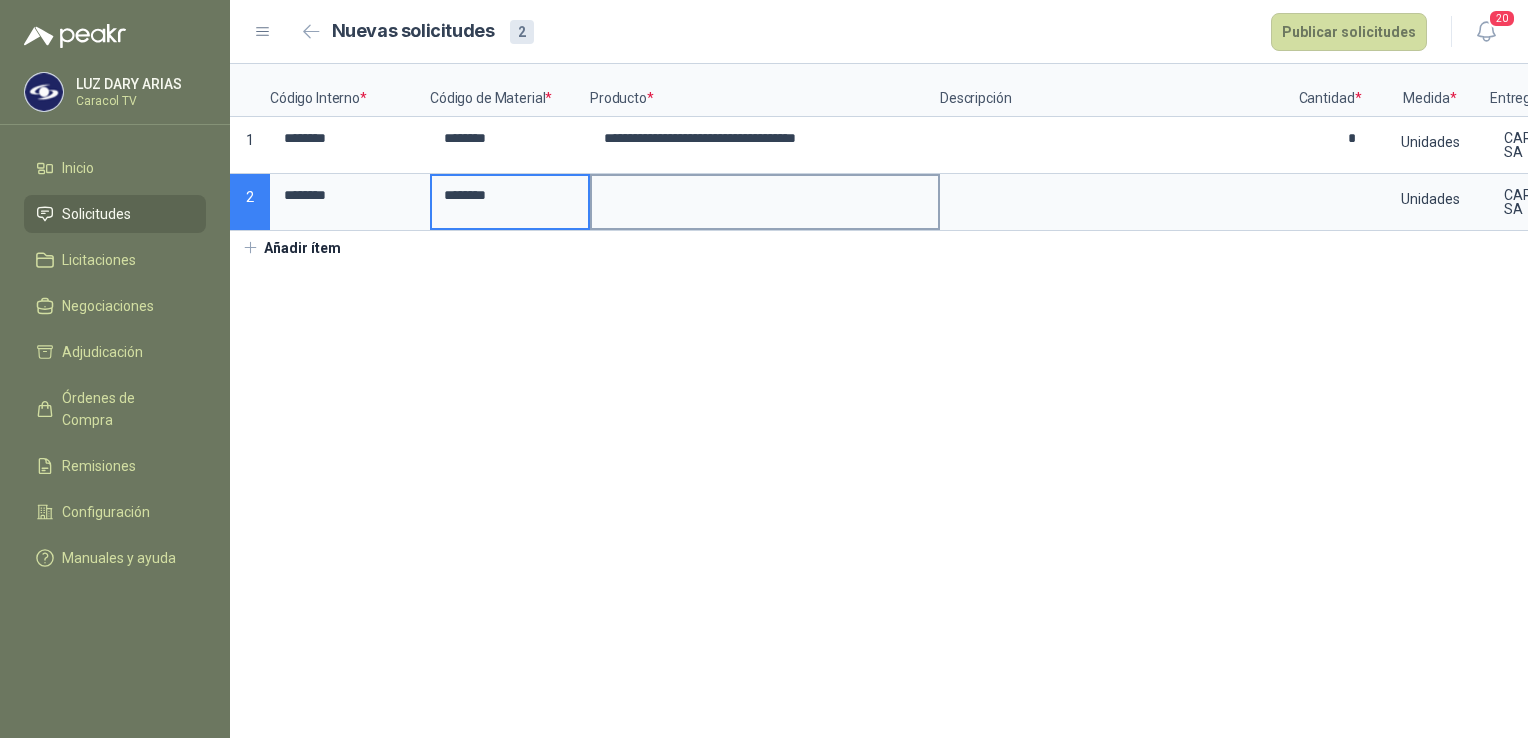 click at bounding box center [765, 195] 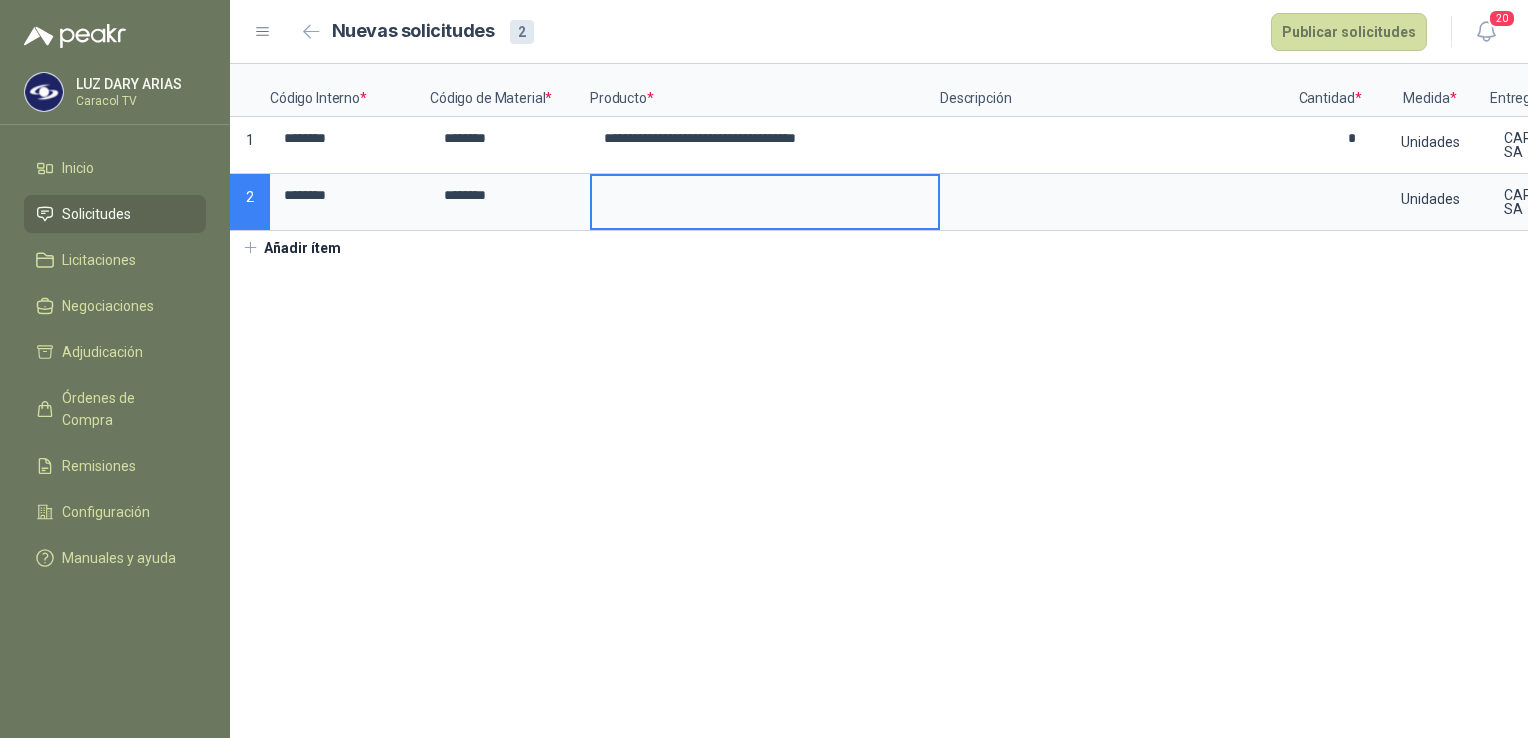 type 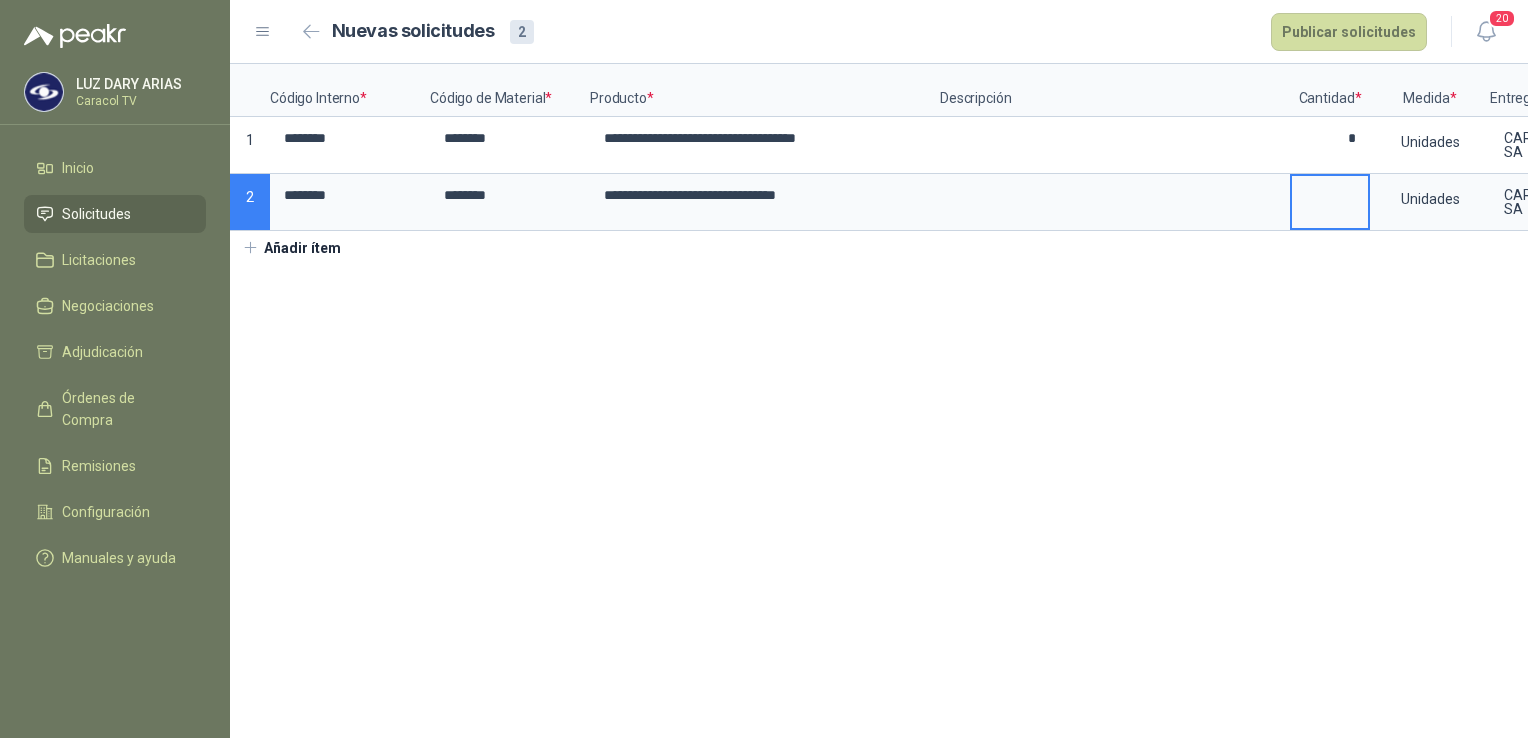 click at bounding box center (1330, 195) 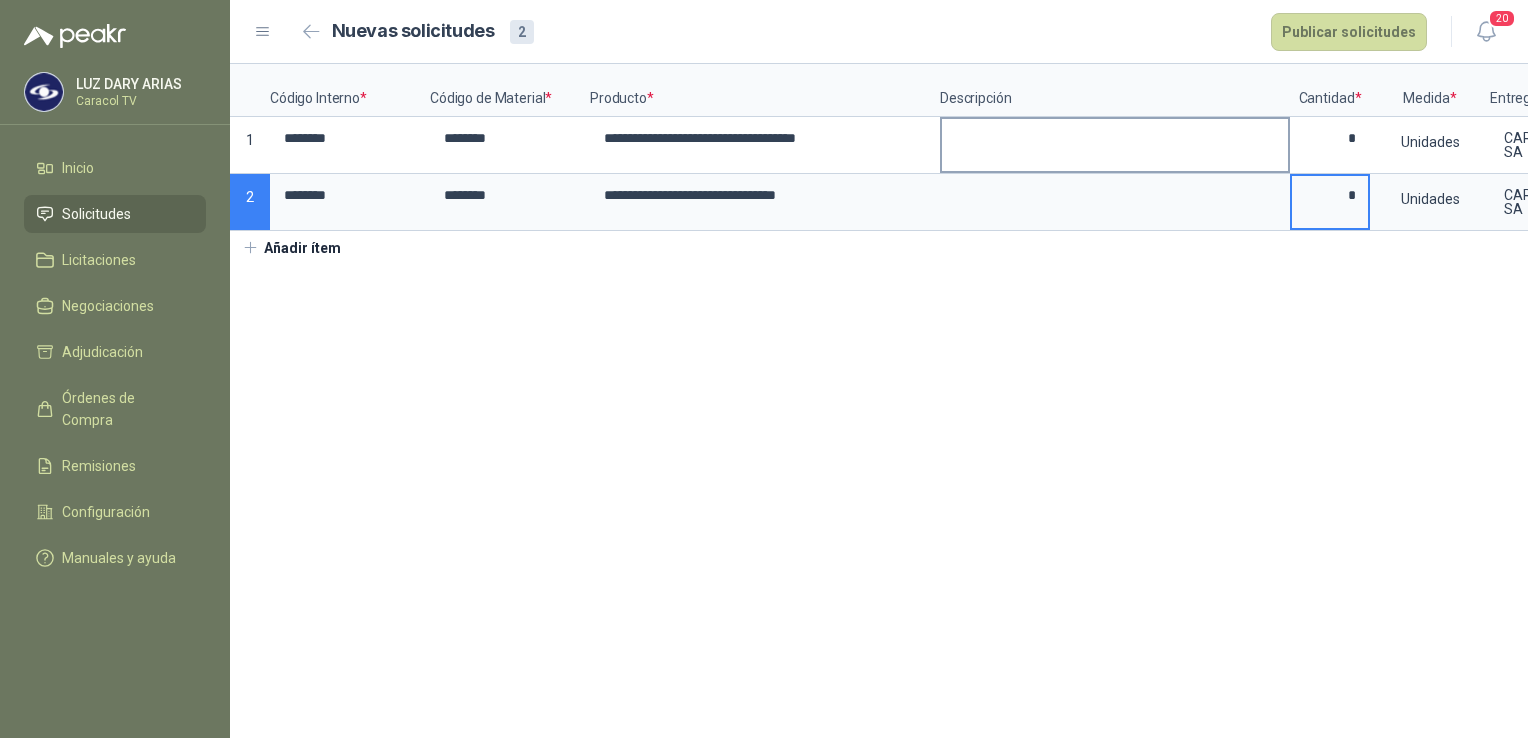 type on "*" 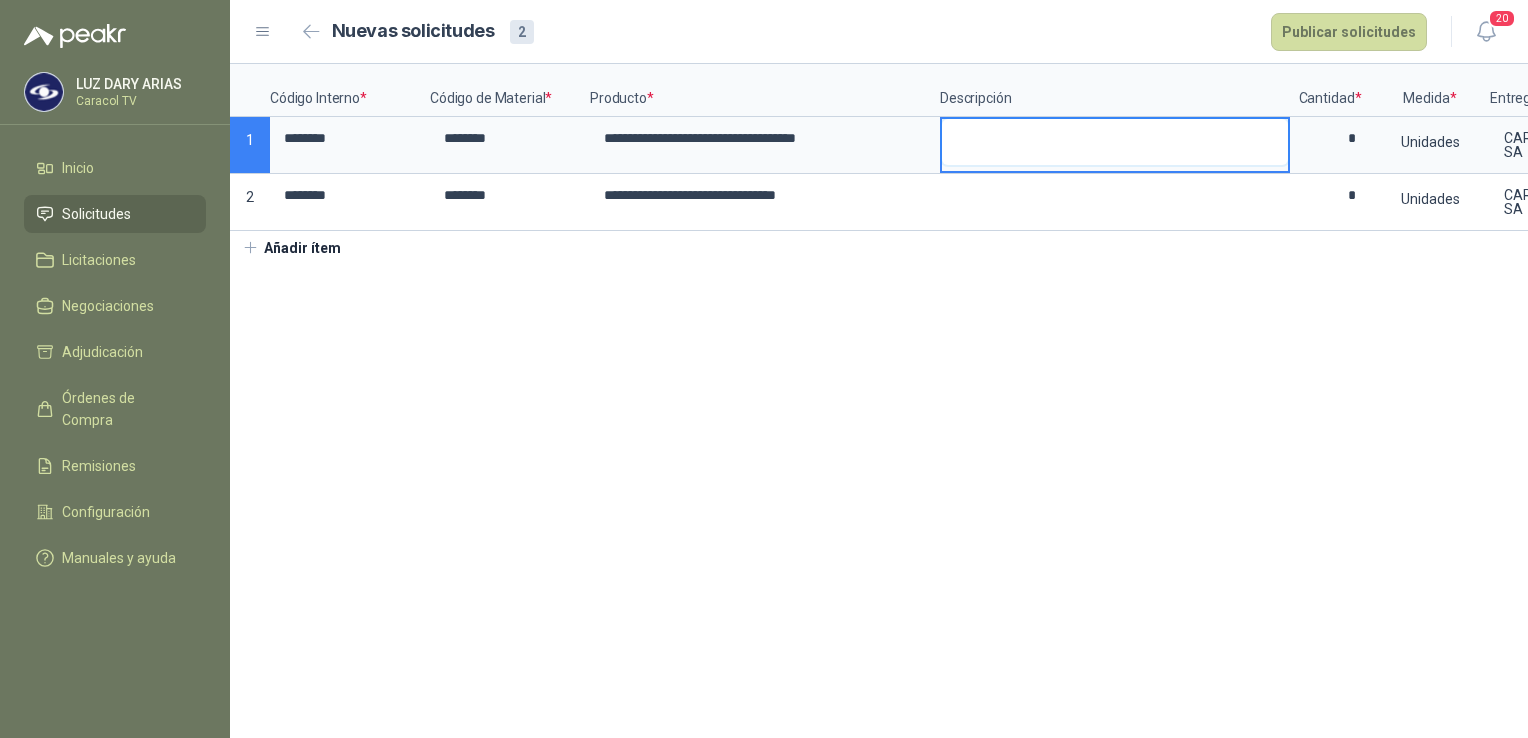click at bounding box center [1115, 142] 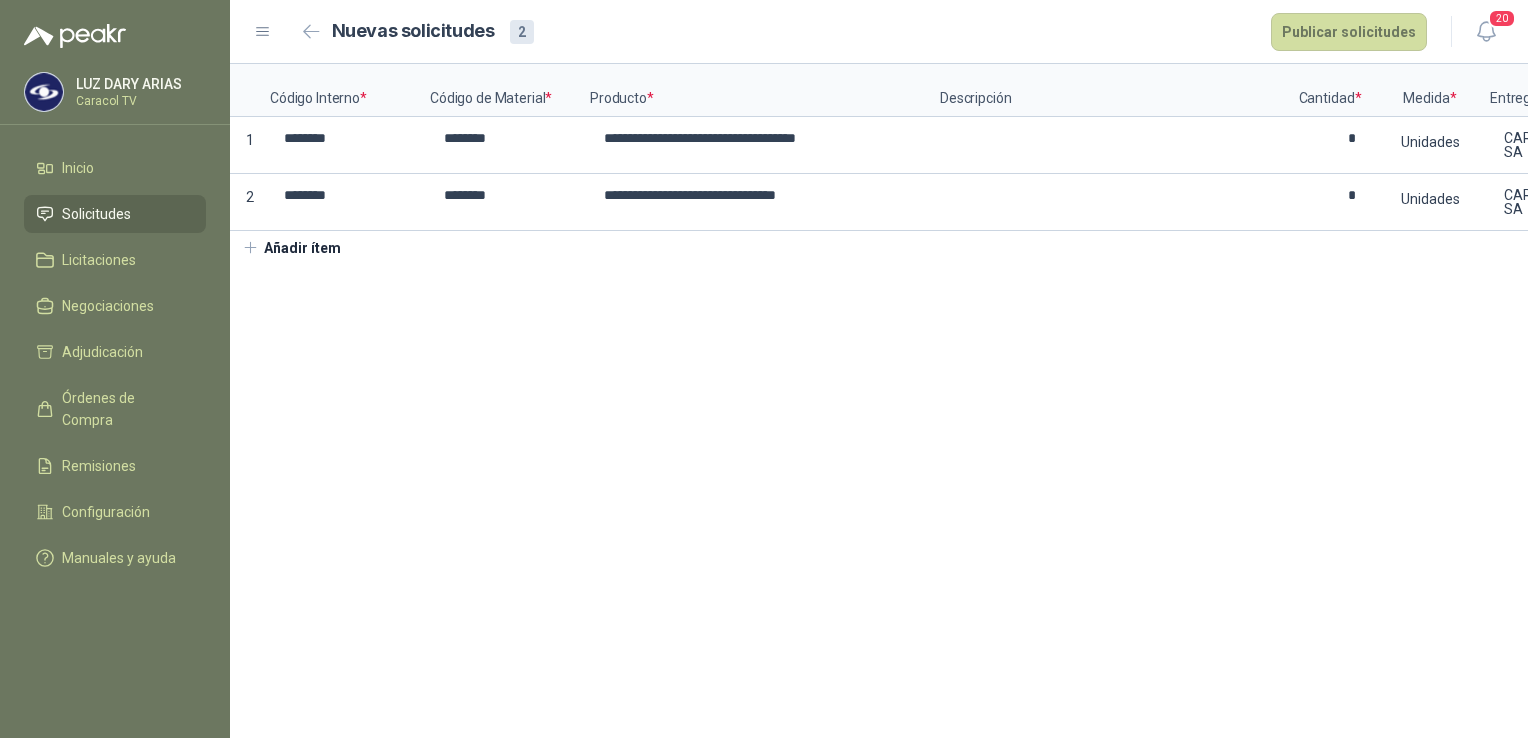 click on "Añadir ítem" at bounding box center [291, 248] 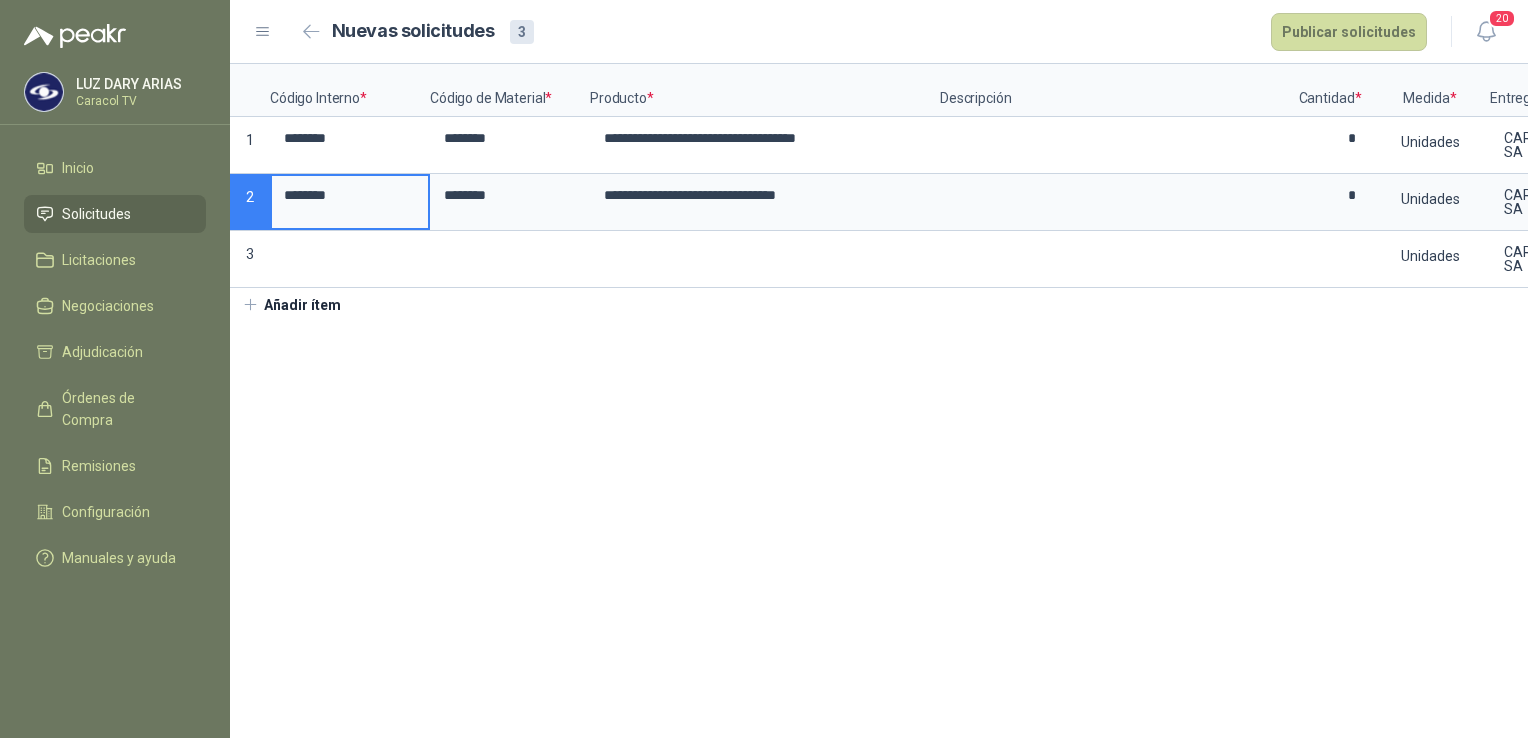 drag, startPoint x: 388, startPoint y: 190, endPoint x: 0, endPoint y: 99, distance: 398.52853 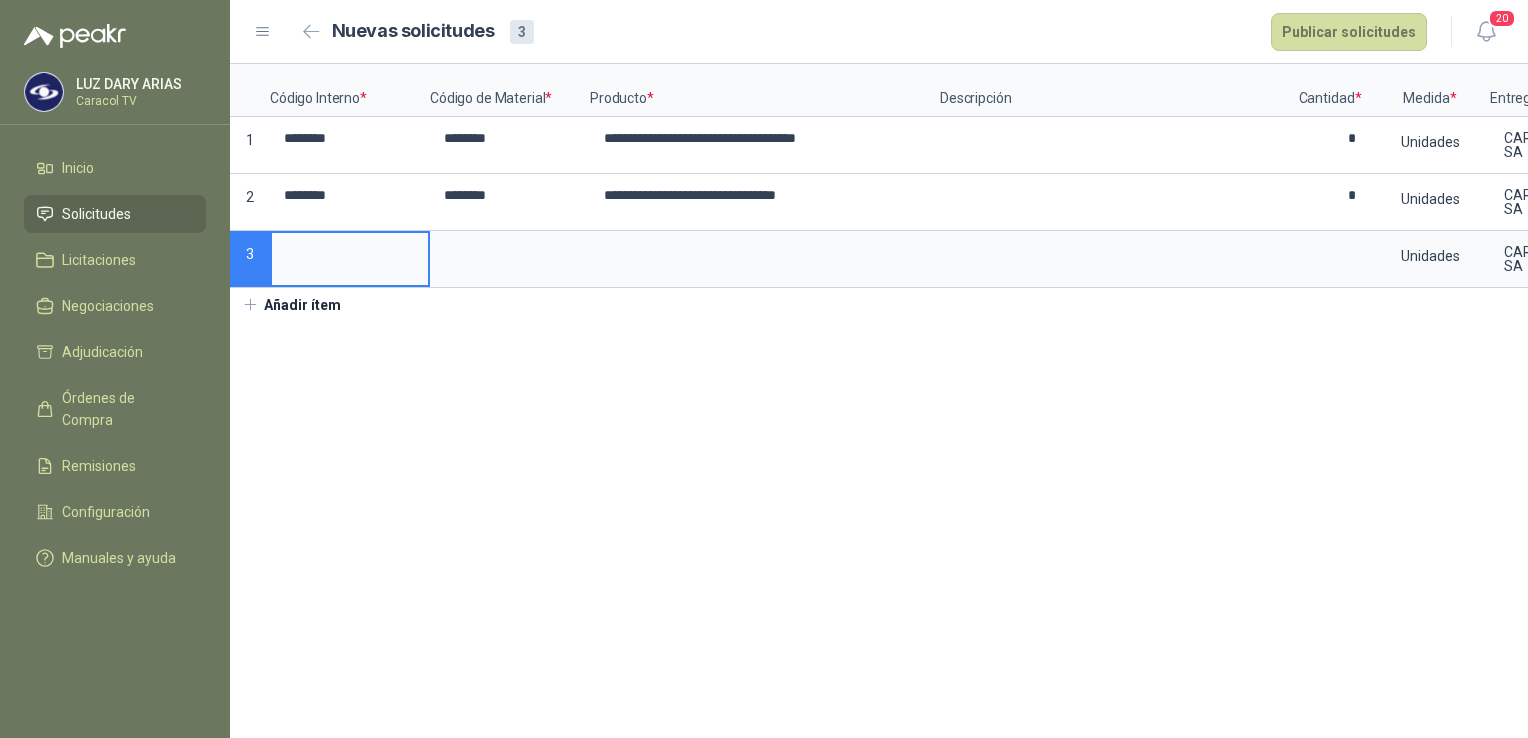 click at bounding box center (350, 252) 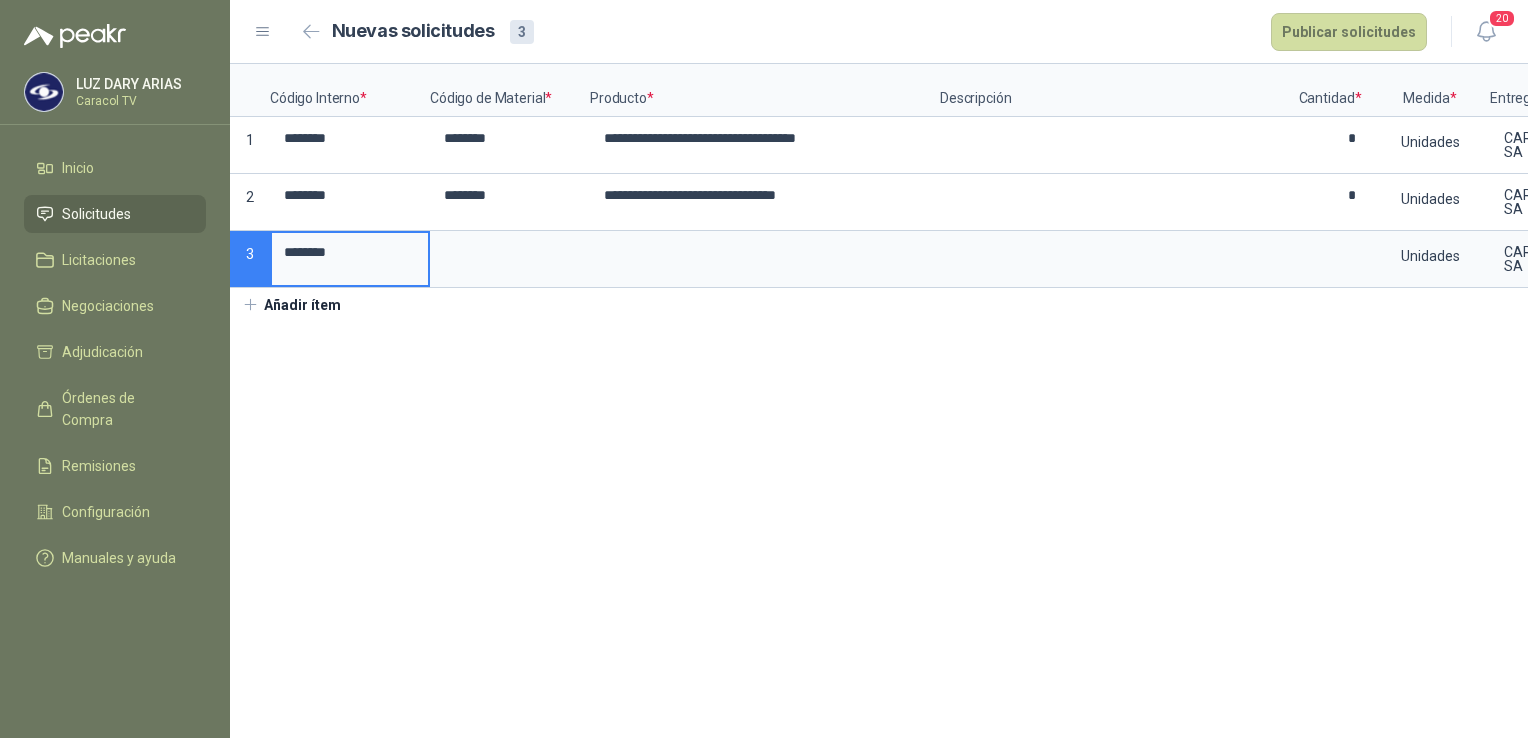 type 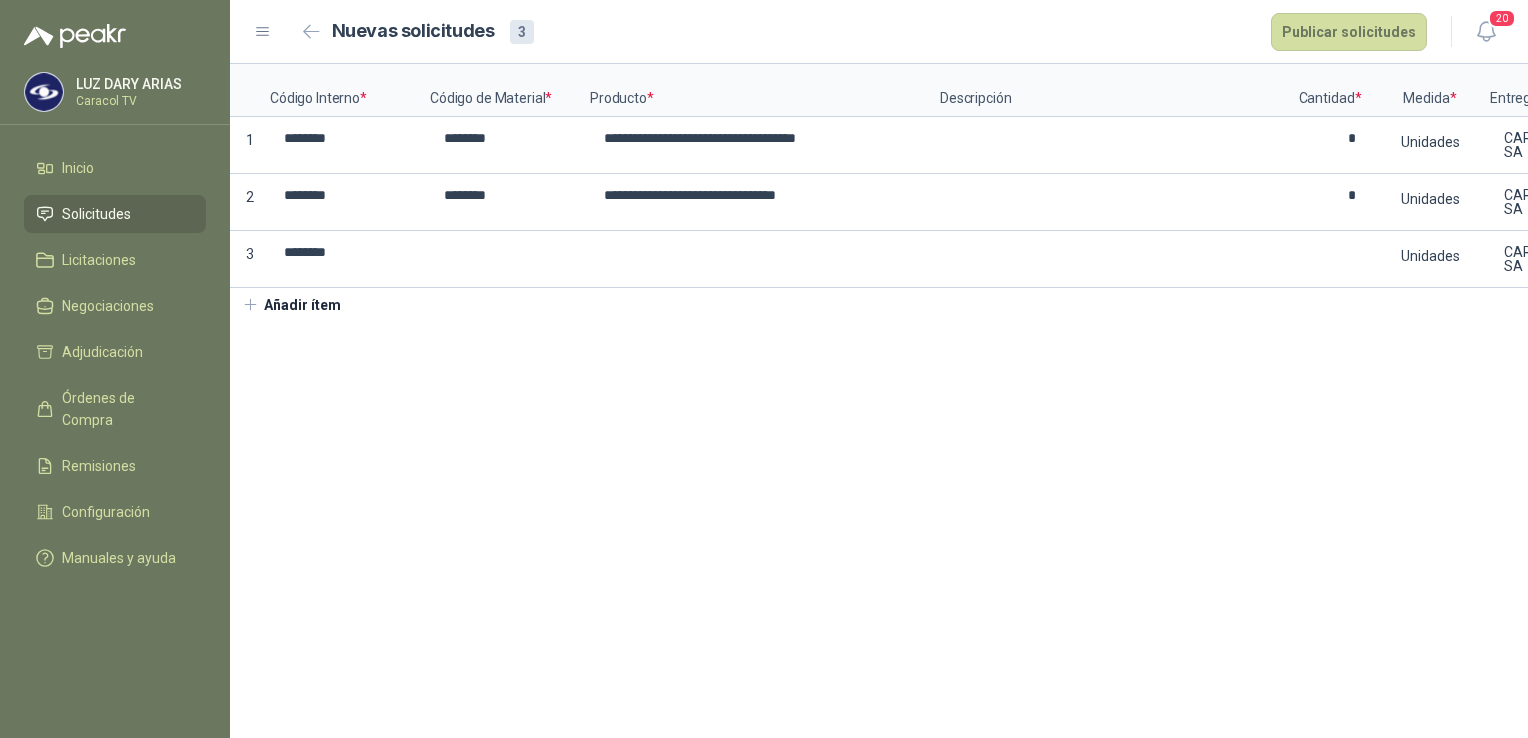 click on "3" at bounding box center (250, 259) 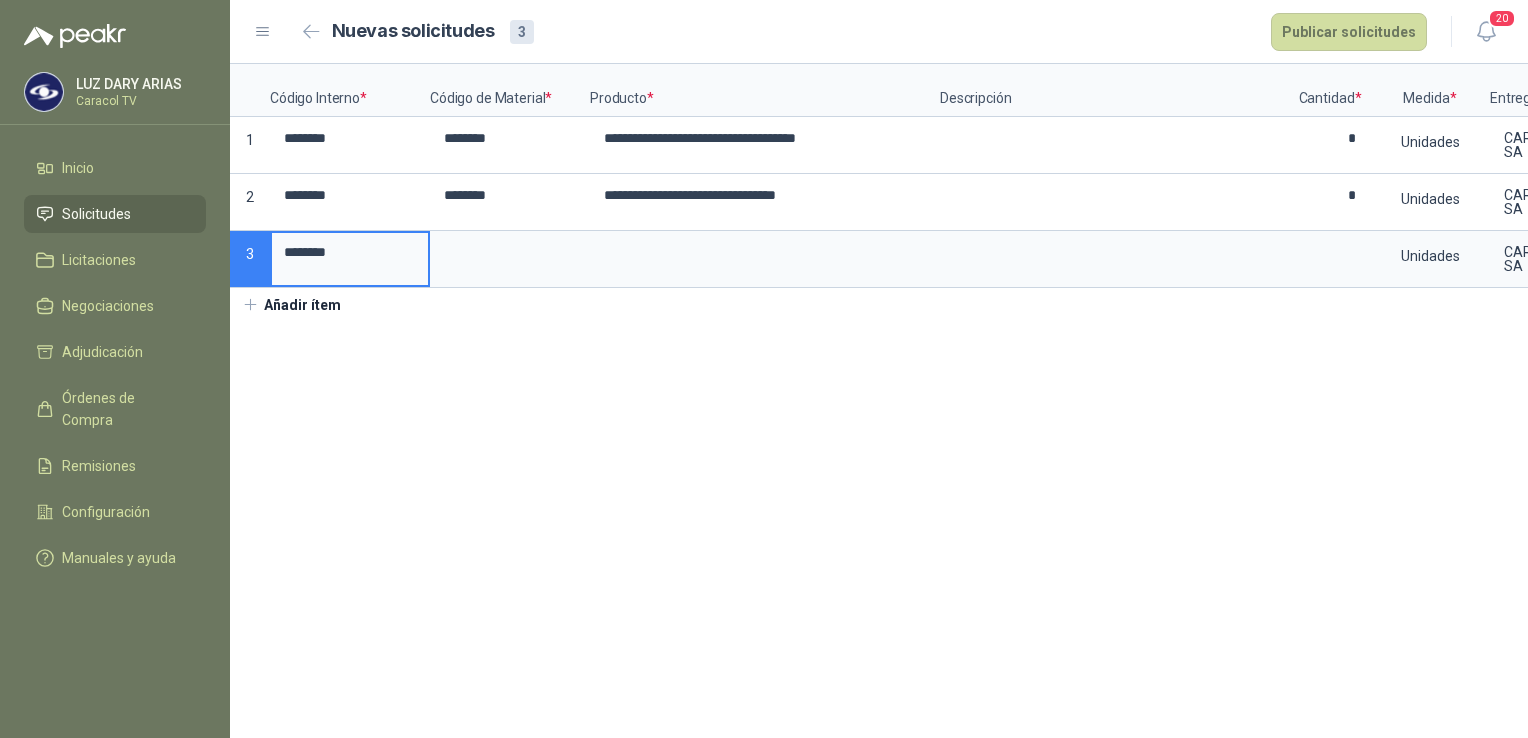 click on "********" at bounding box center [350, 252] 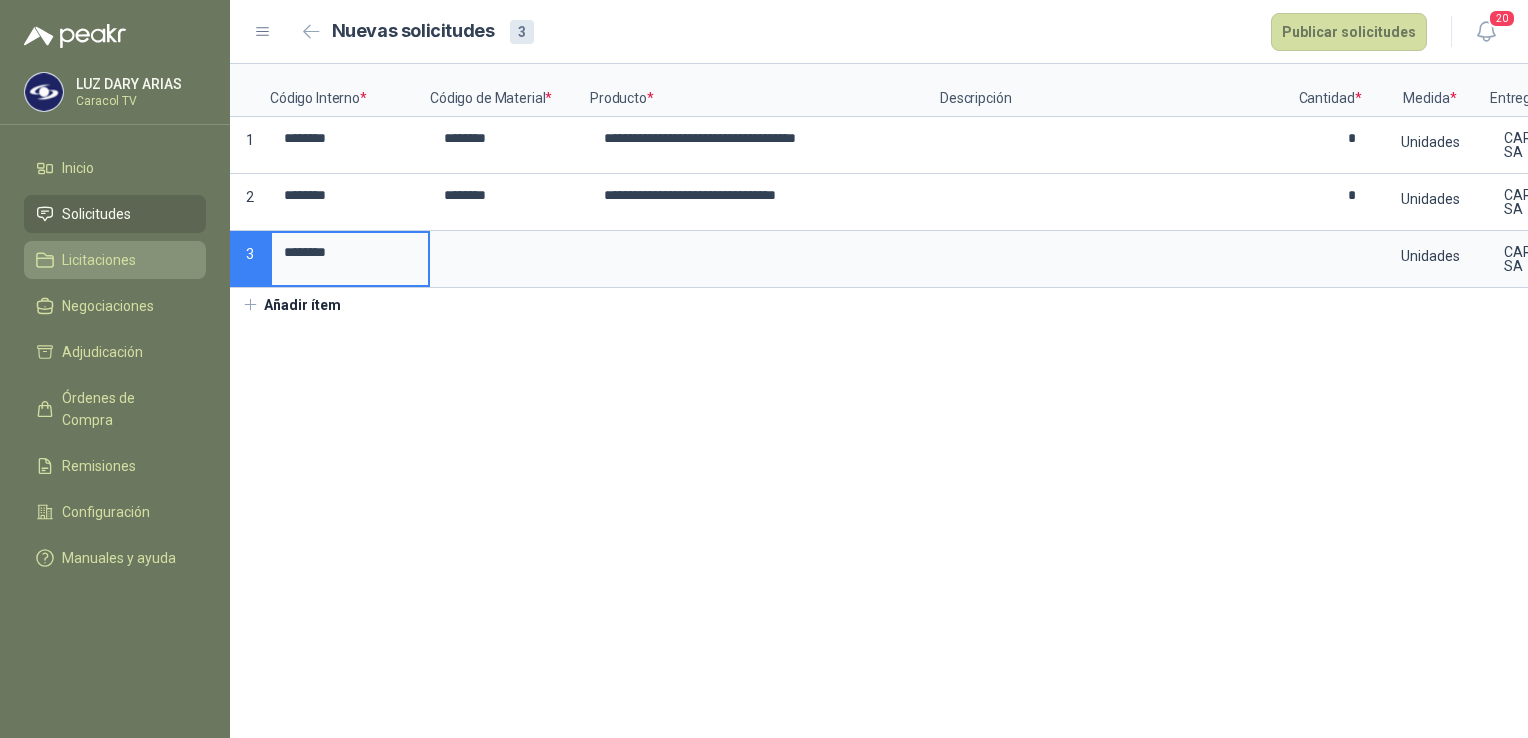 drag, startPoint x: 401, startPoint y: 262, endPoint x: 40, endPoint y: 271, distance: 361.11218 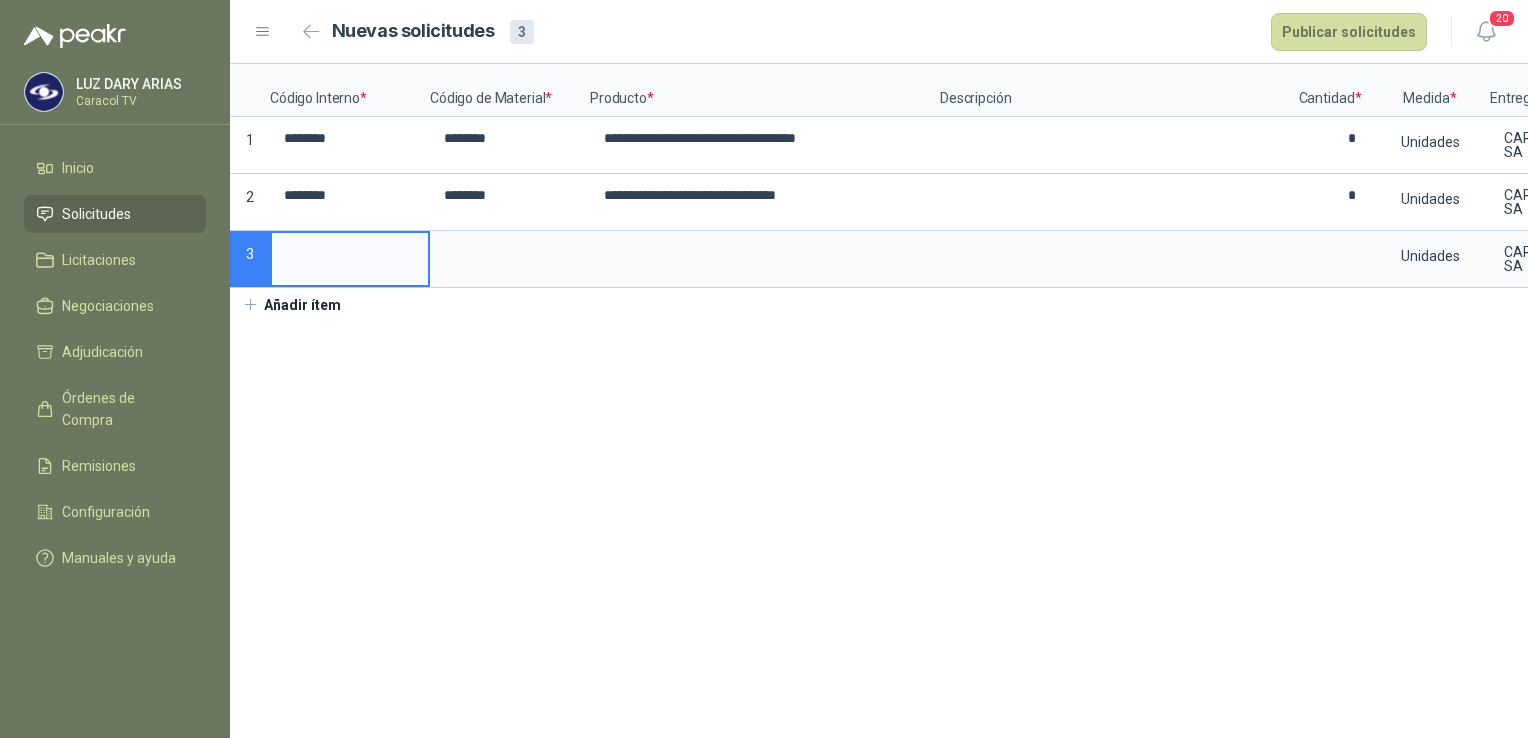 type 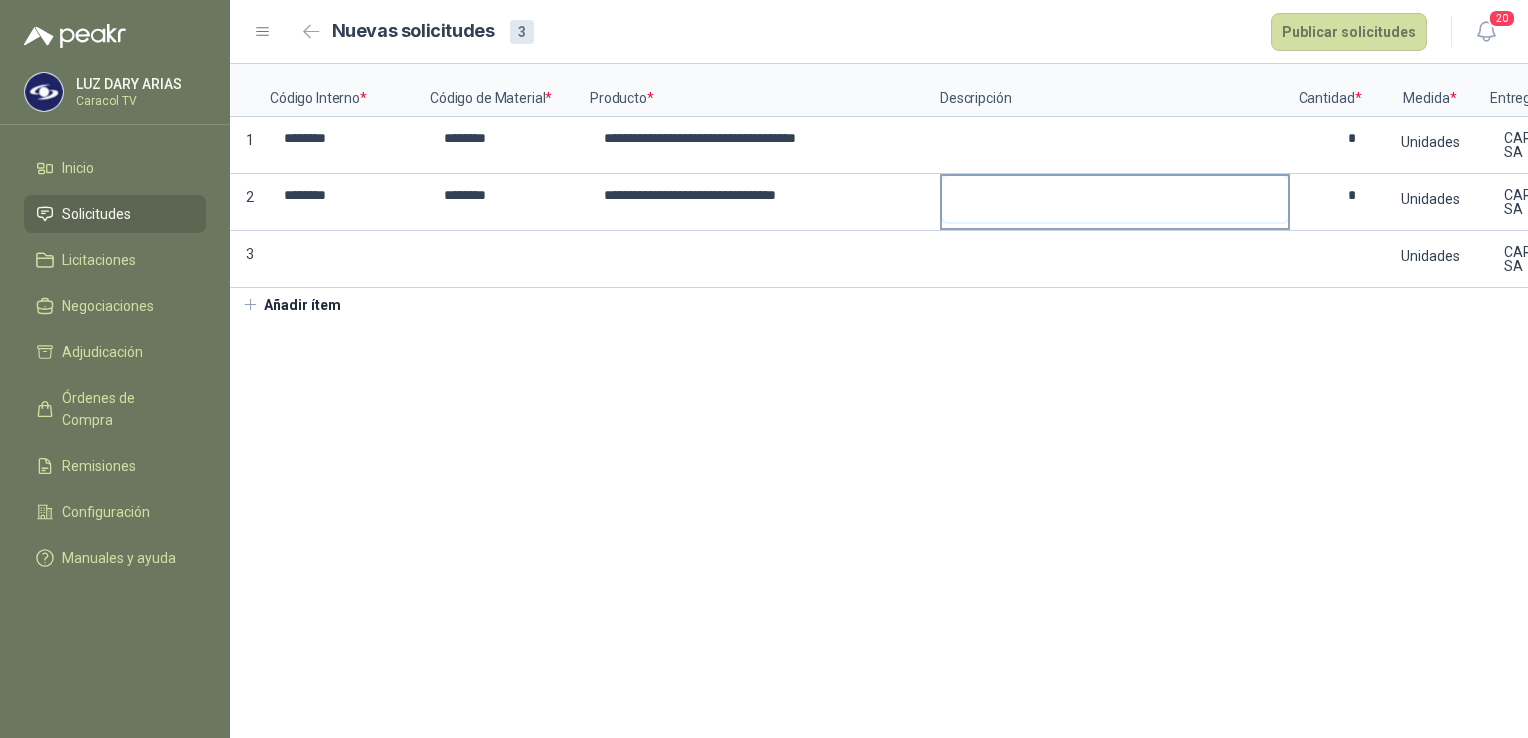 click at bounding box center (1115, 199) 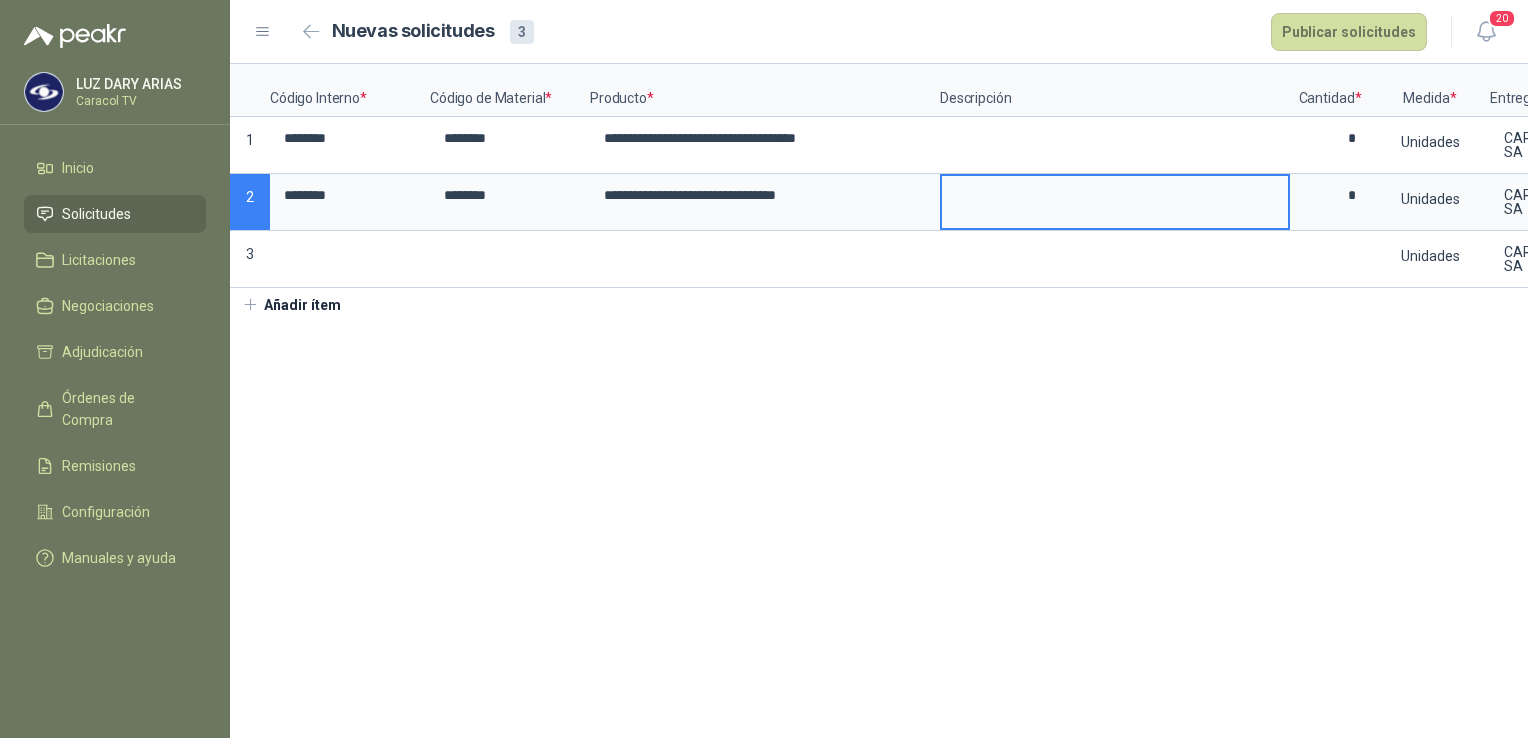 type 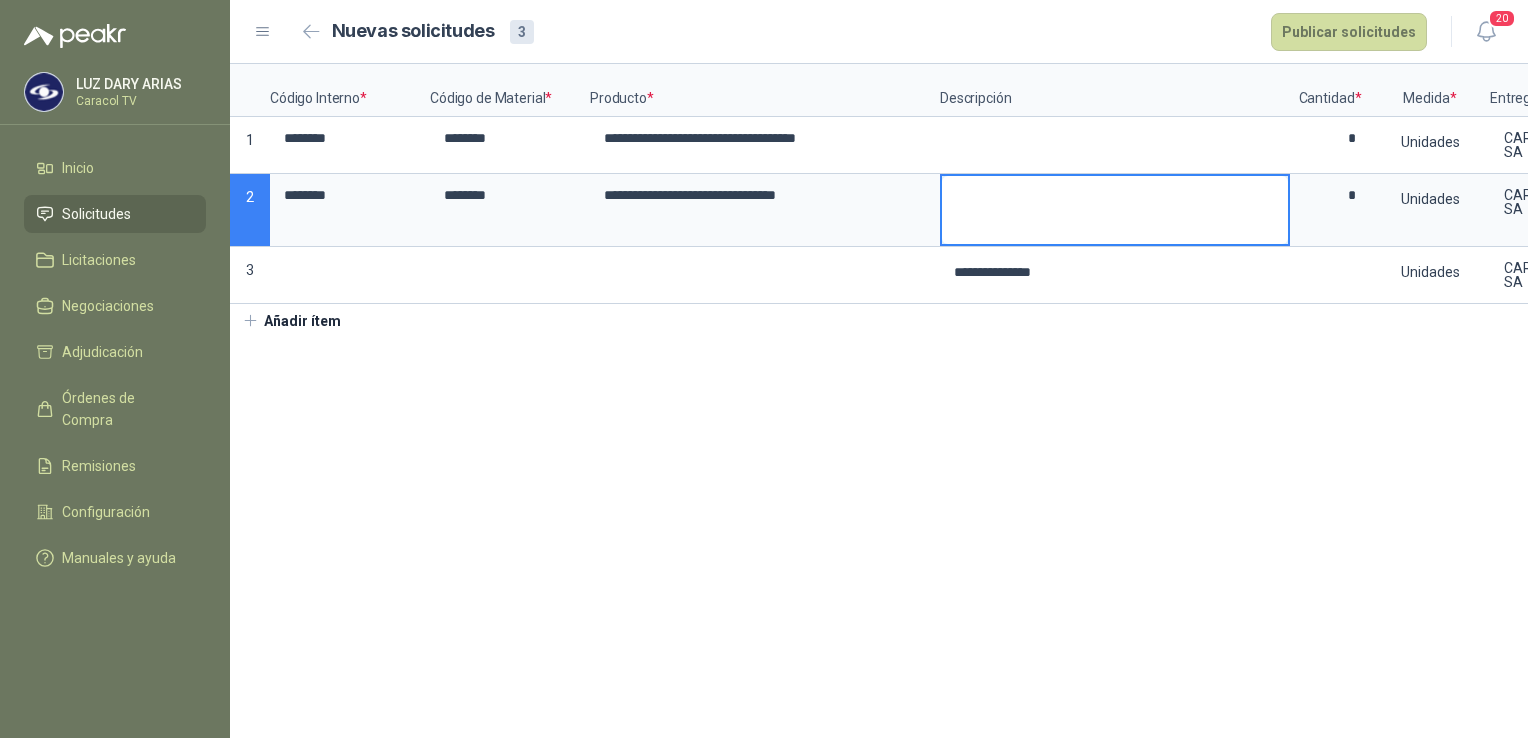 type 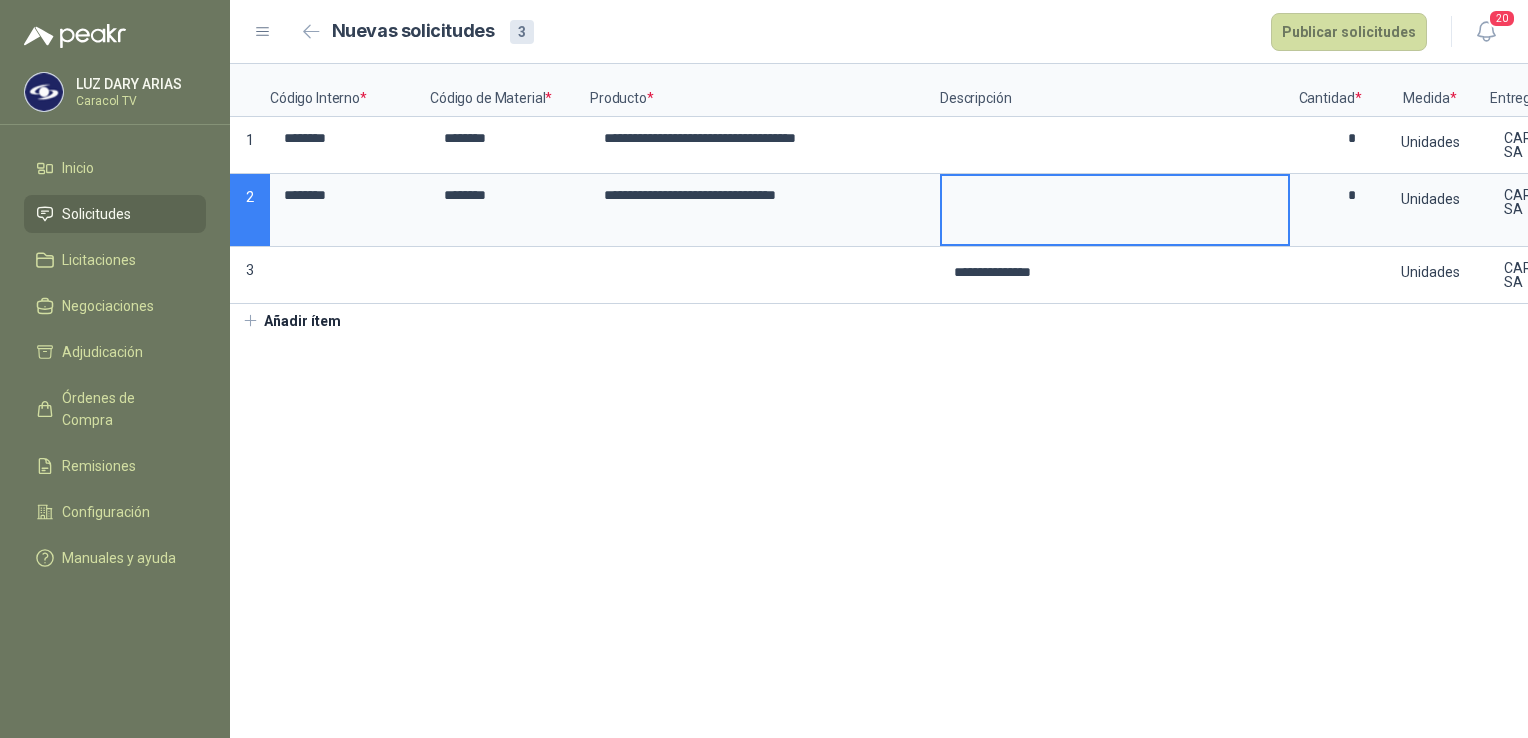 type 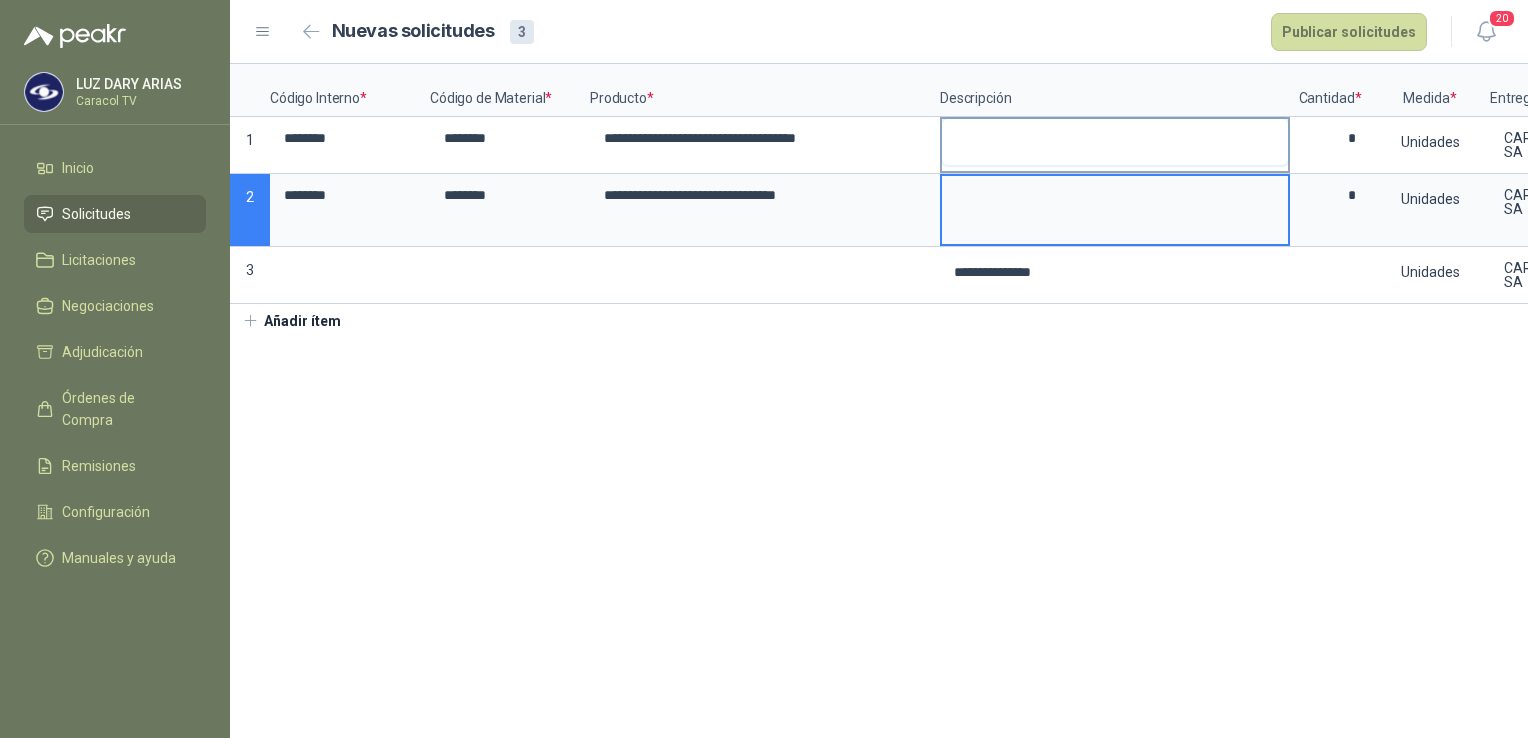 click at bounding box center (1115, 142) 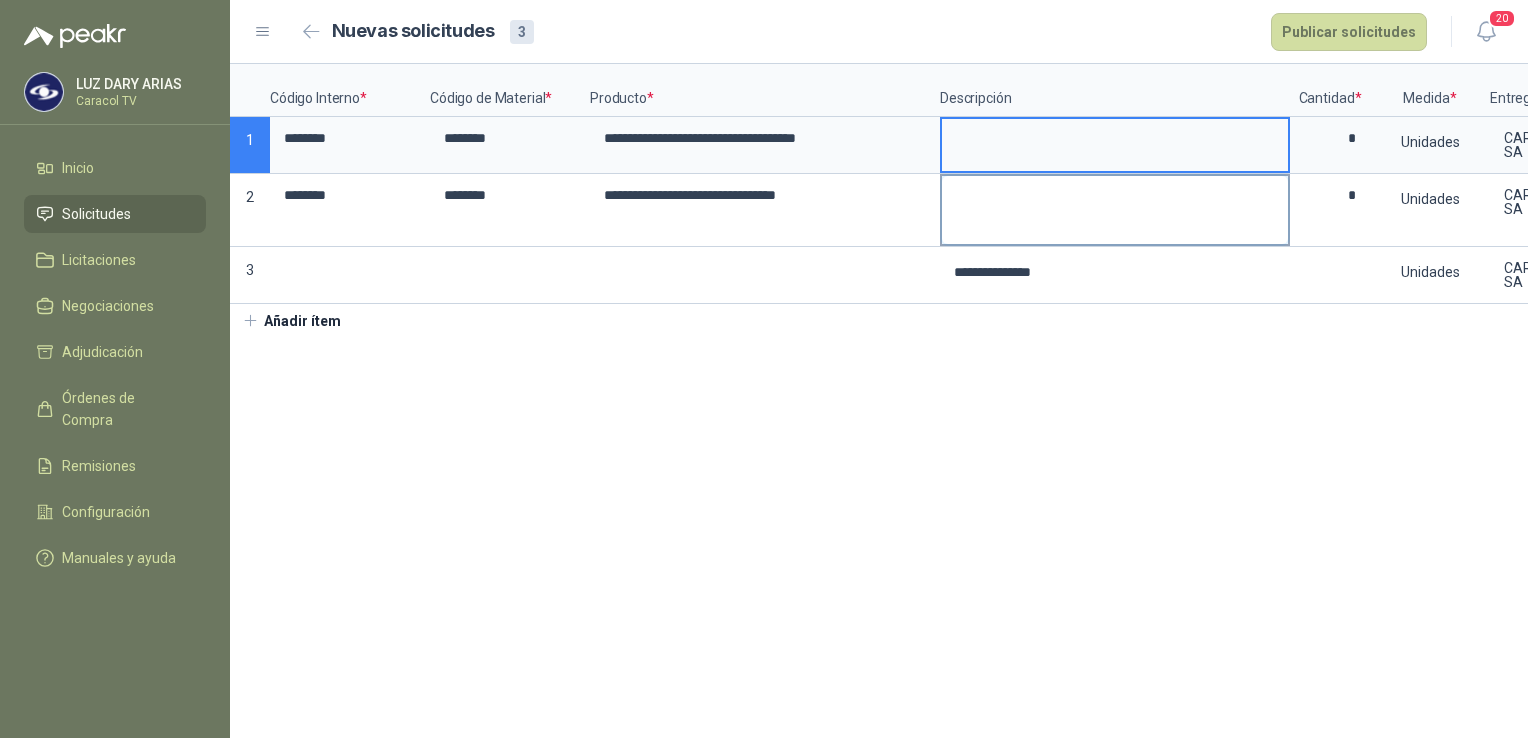 type 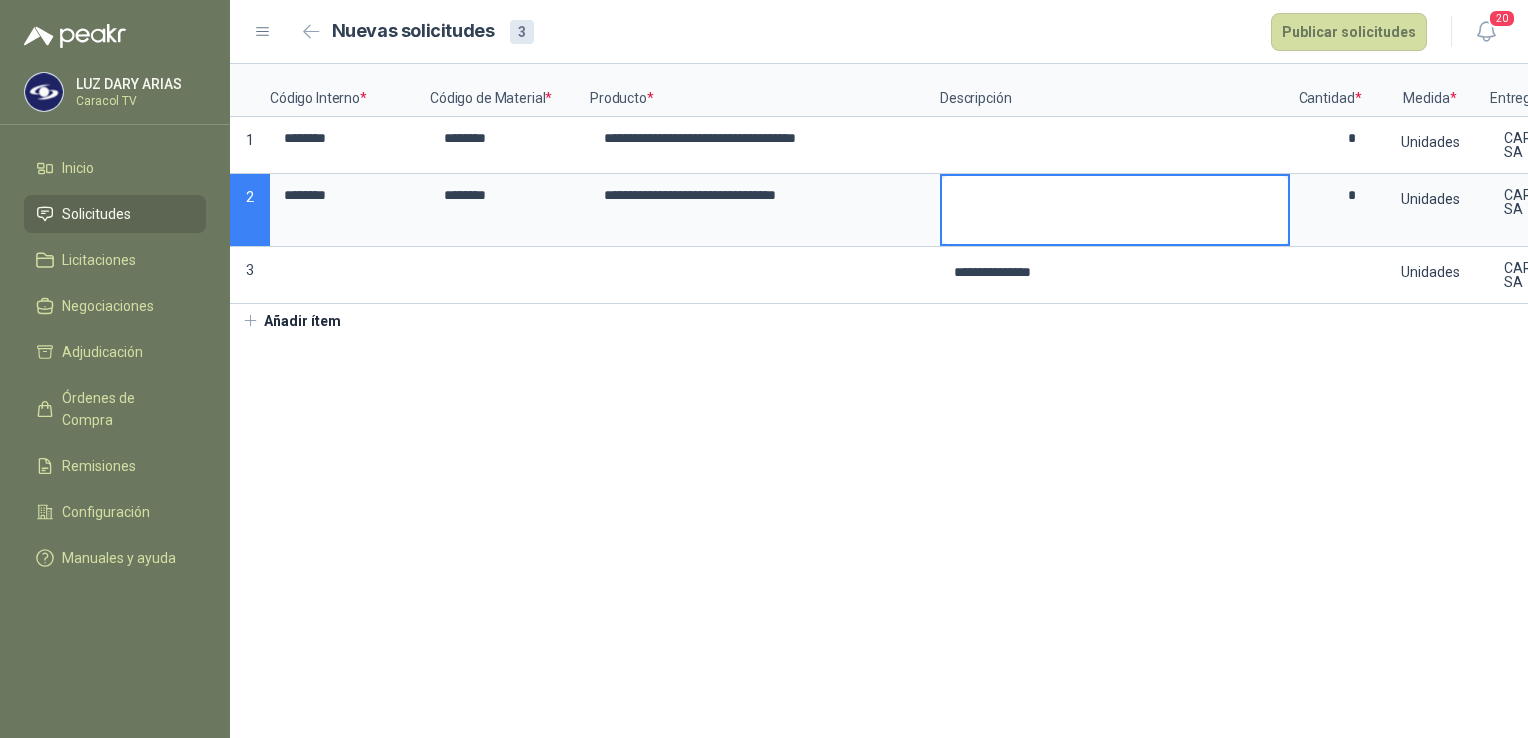 click at bounding box center (1115, 210) 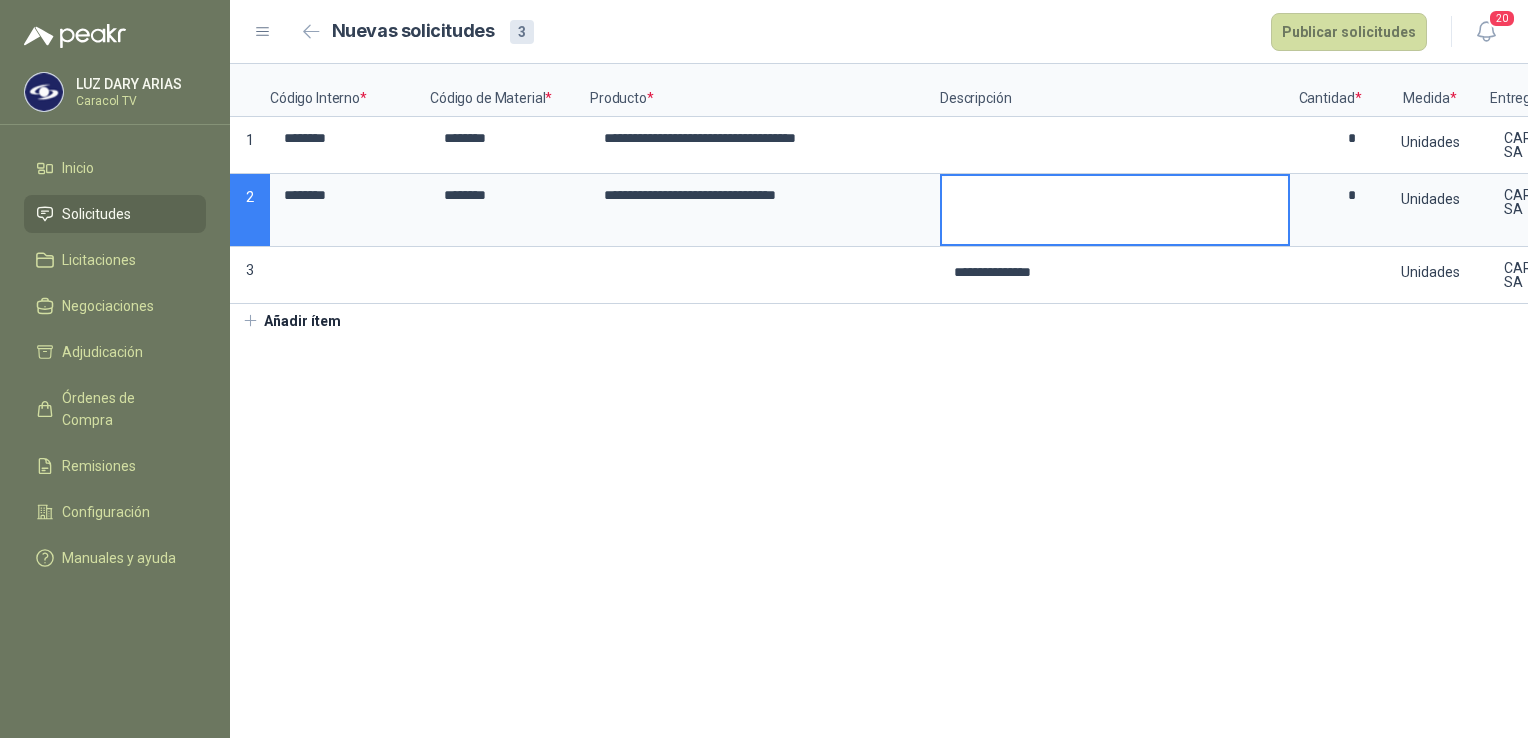 type 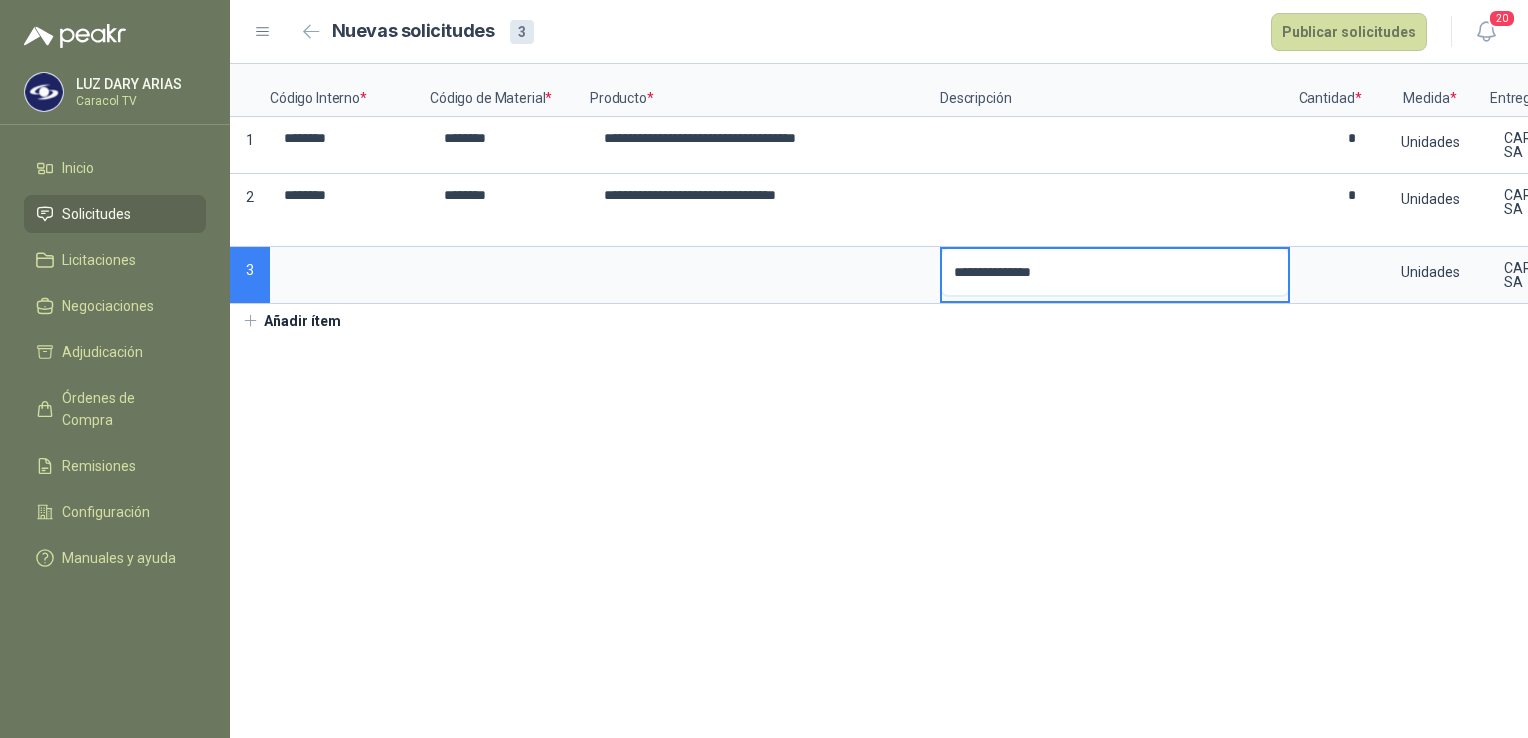 drag, startPoint x: 1075, startPoint y: 265, endPoint x: 110, endPoint y: 145, distance: 972.4325 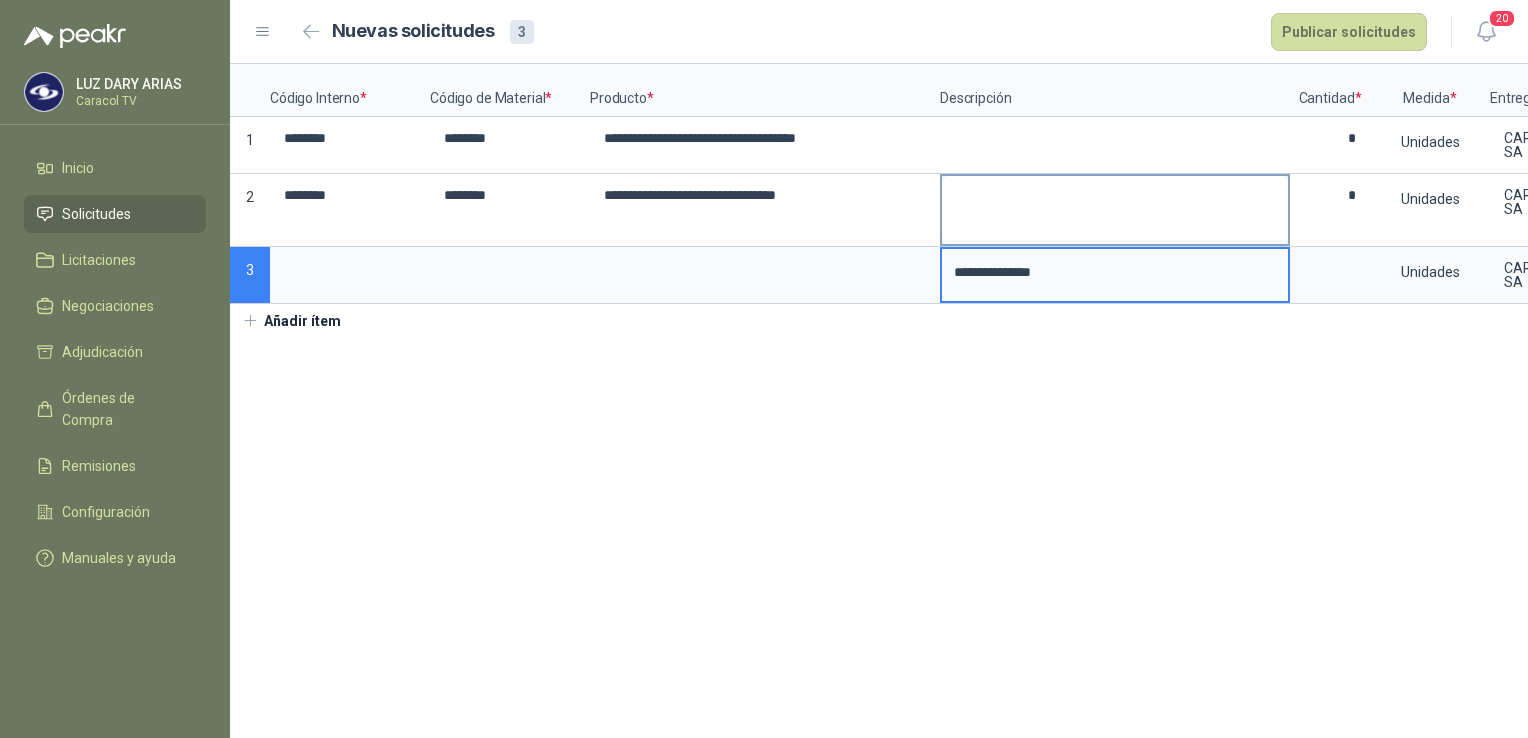 type 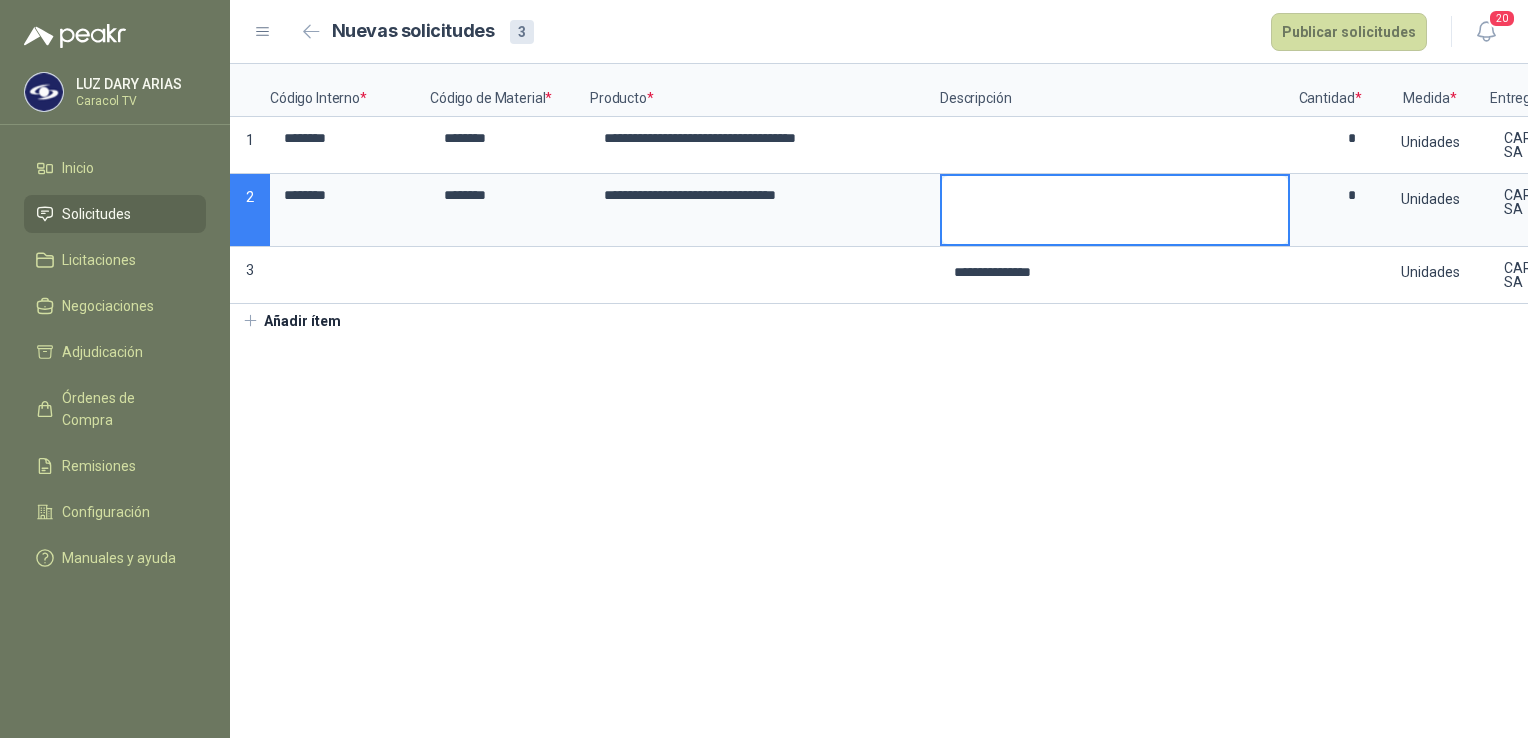 click at bounding box center (1115, 210) 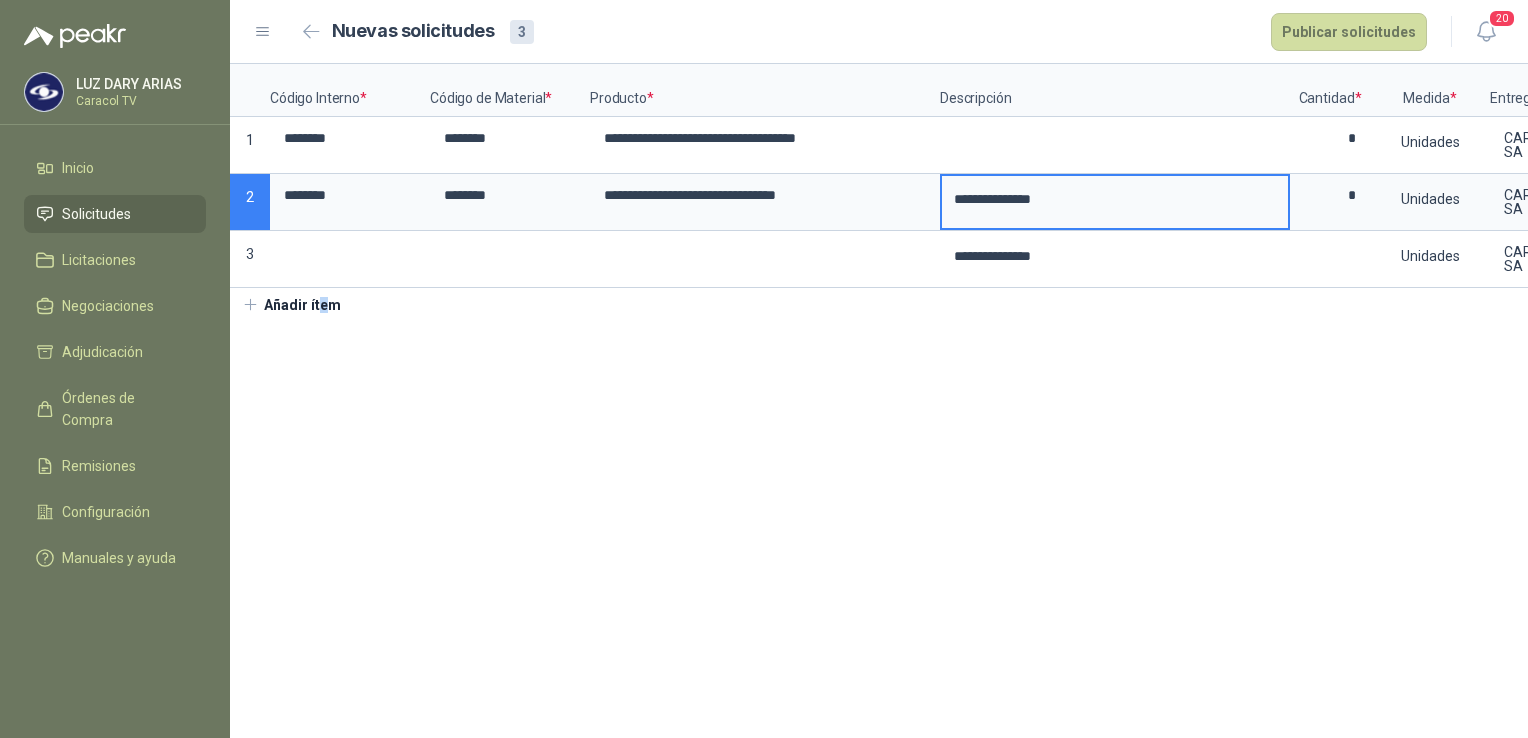 drag, startPoint x: 317, startPoint y: 532, endPoint x: 328, endPoint y: 533, distance: 11.045361 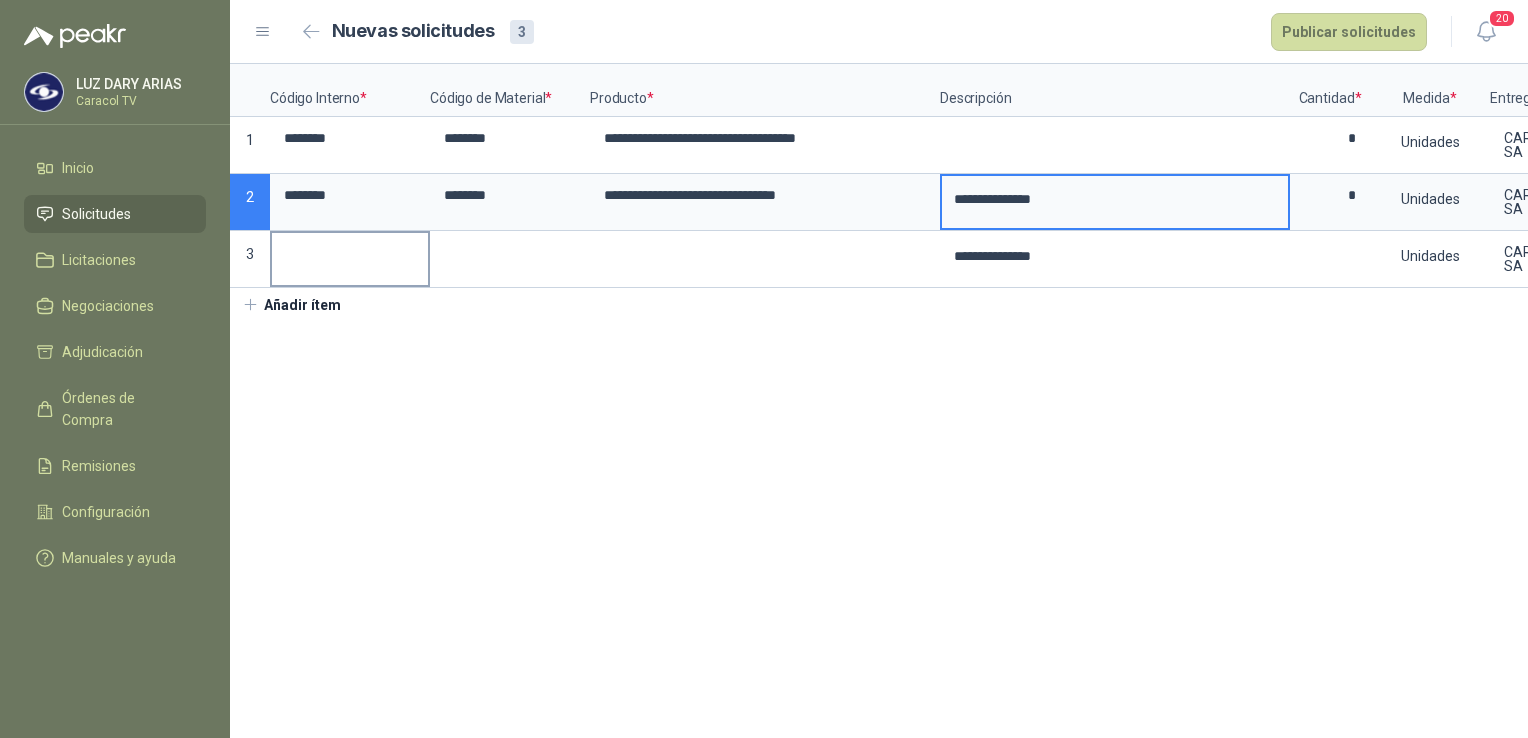 drag, startPoint x: 328, startPoint y: 533, endPoint x: 416, endPoint y: 240, distance: 305.92972 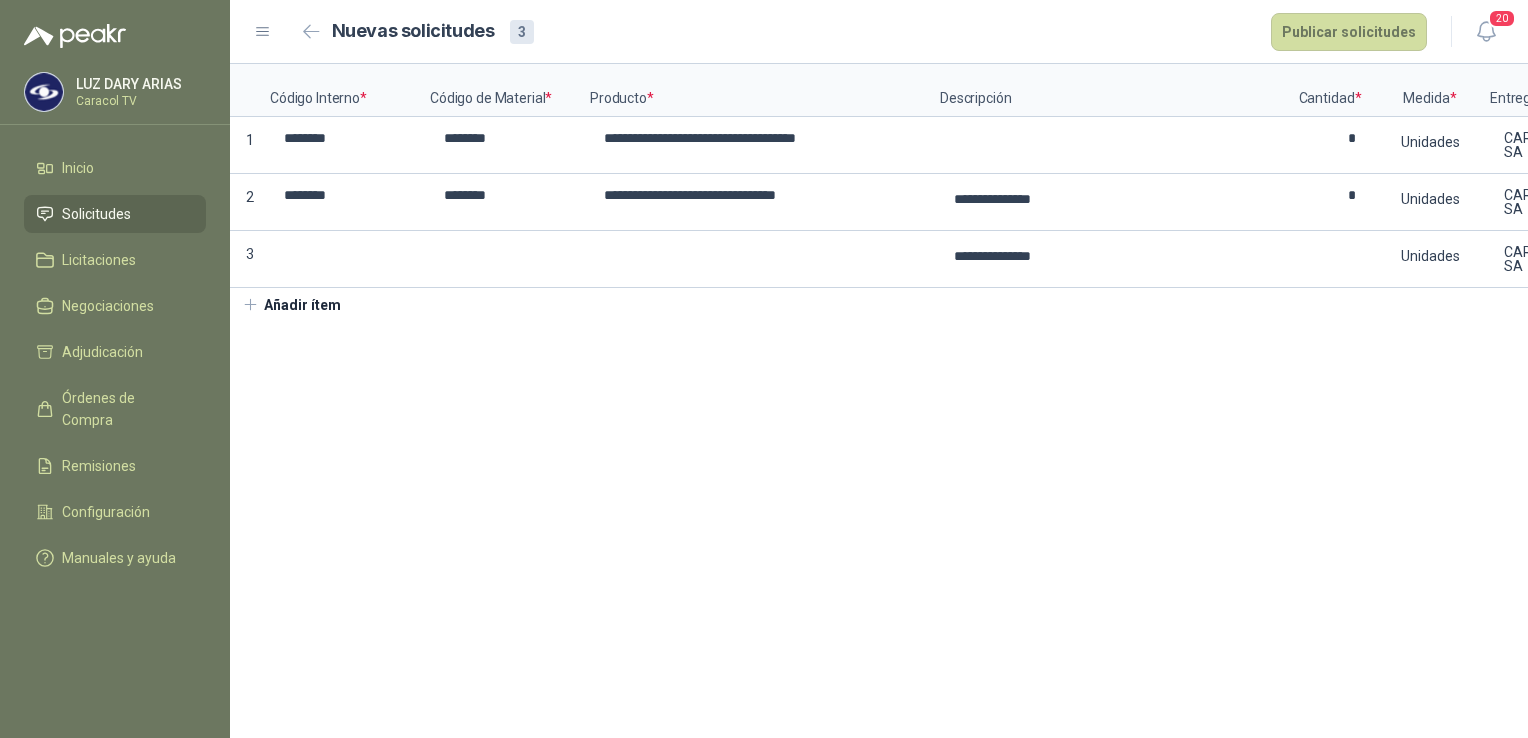 click on "3" at bounding box center (250, 259) 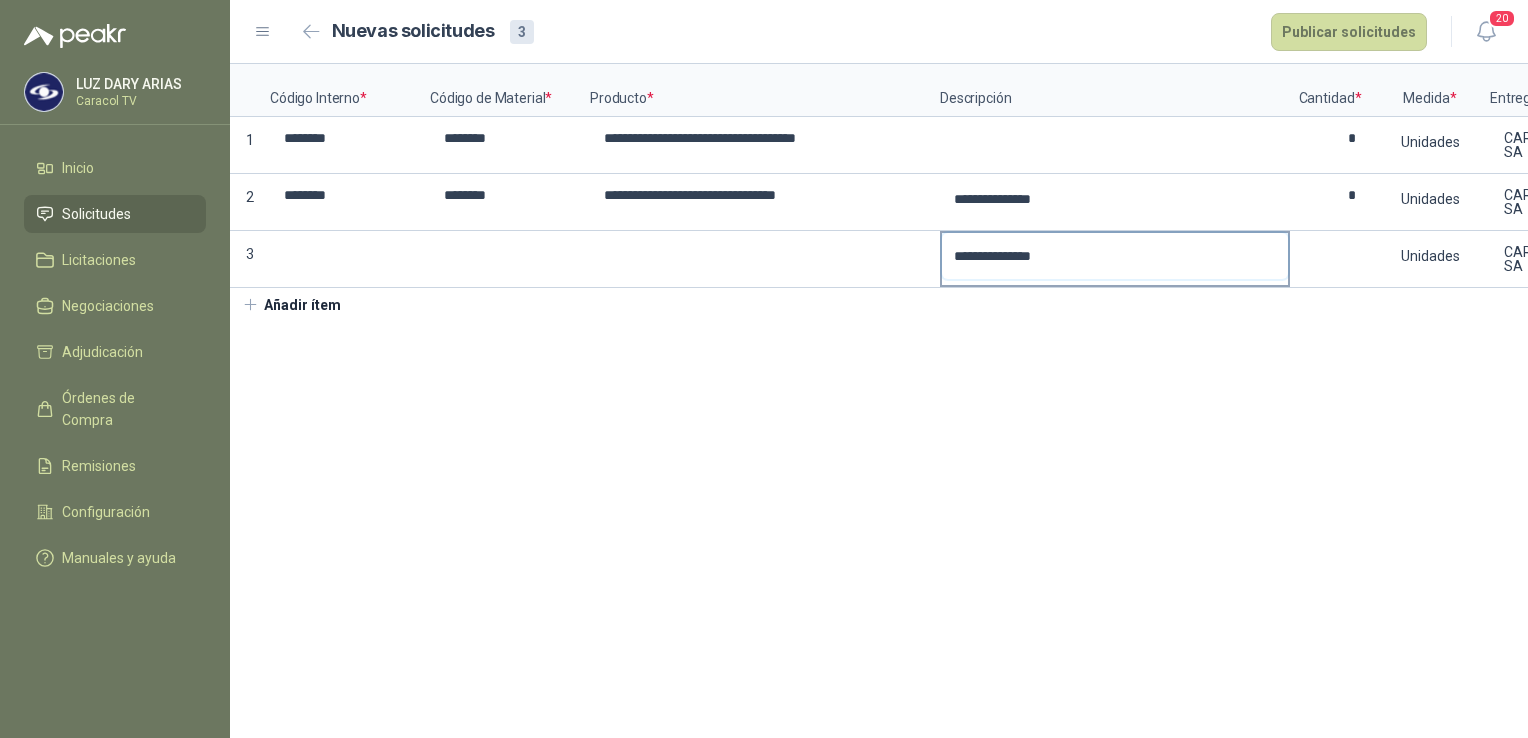 drag, startPoint x: 240, startPoint y: 256, endPoint x: 1227, endPoint y: 272, distance: 987.1297 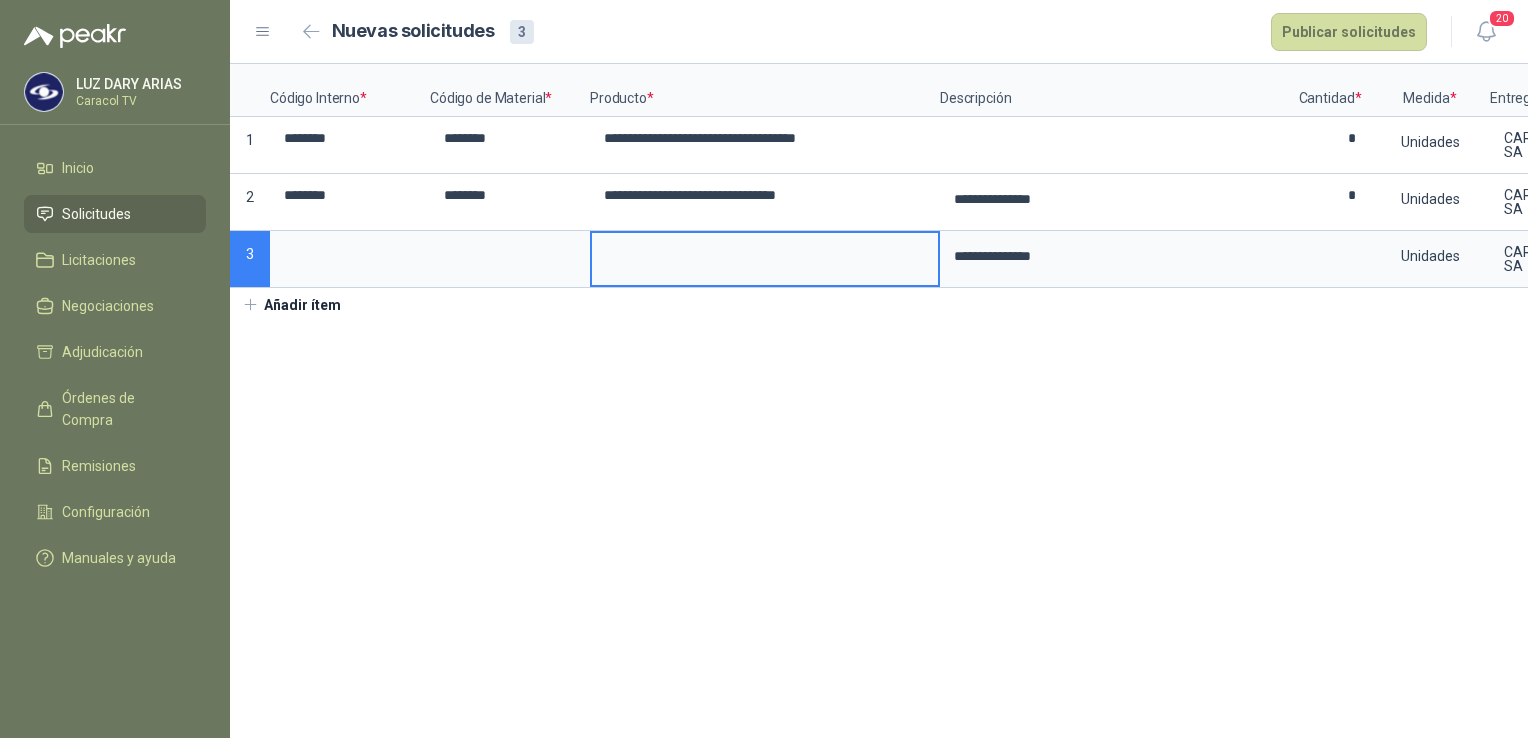 drag, startPoint x: 876, startPoint y: 250, endPoint x: 1531, endPoint y: 383, distance: 668.36664 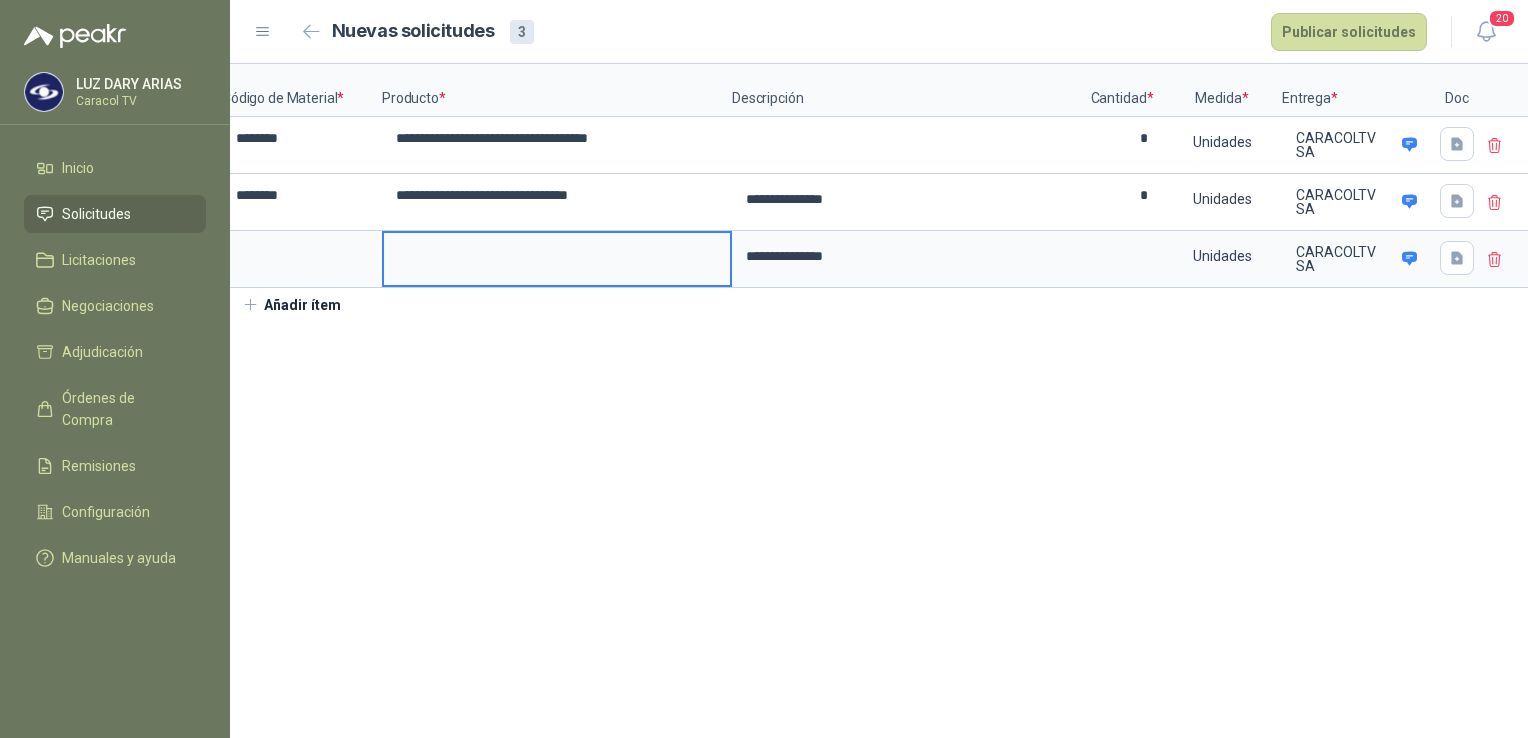 drag, startPoint x: 1476, startPoint y: 249, endPoint x: 1500, endPoint y: 268, distance: 30.610456 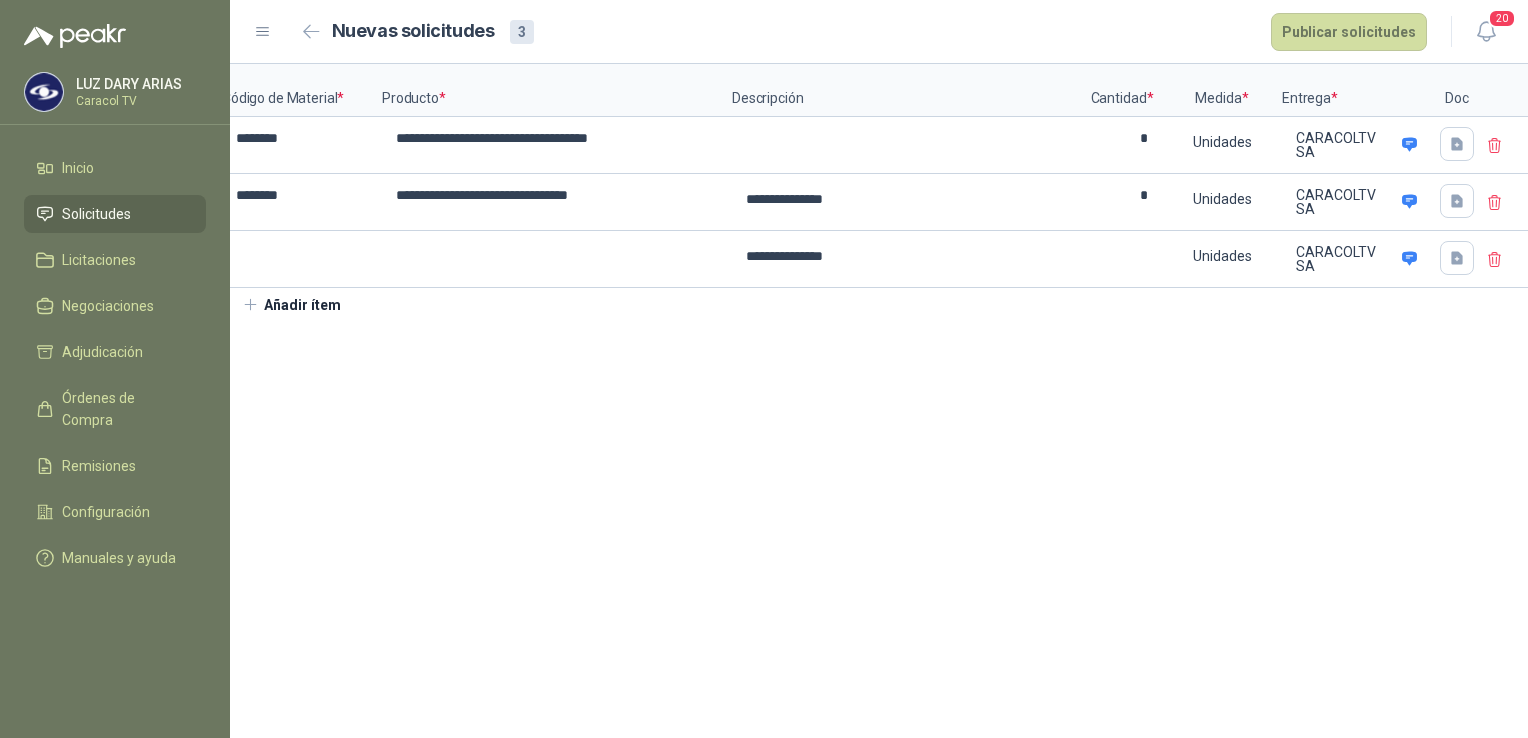click 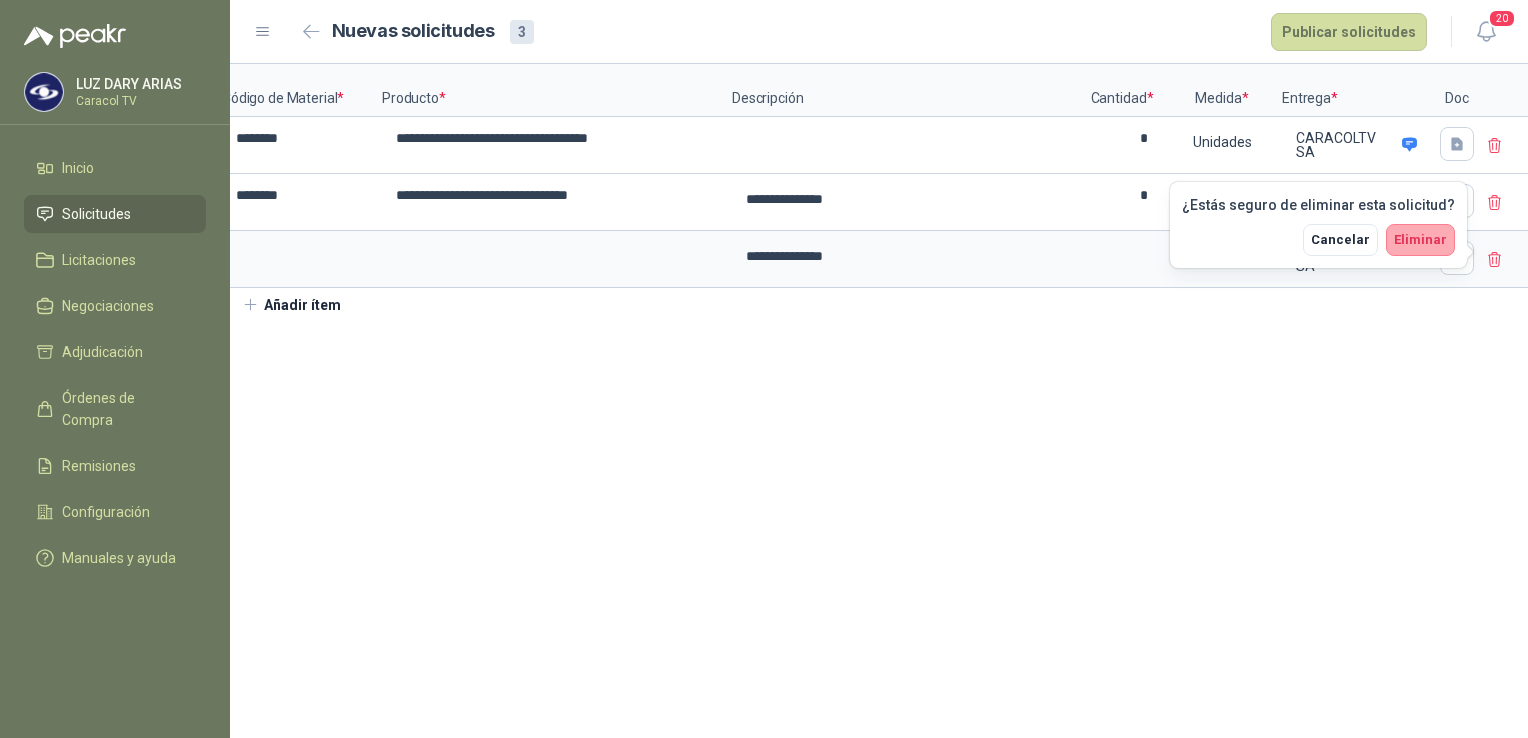 click on "Eliminar" at bounding box center (1420, 239) 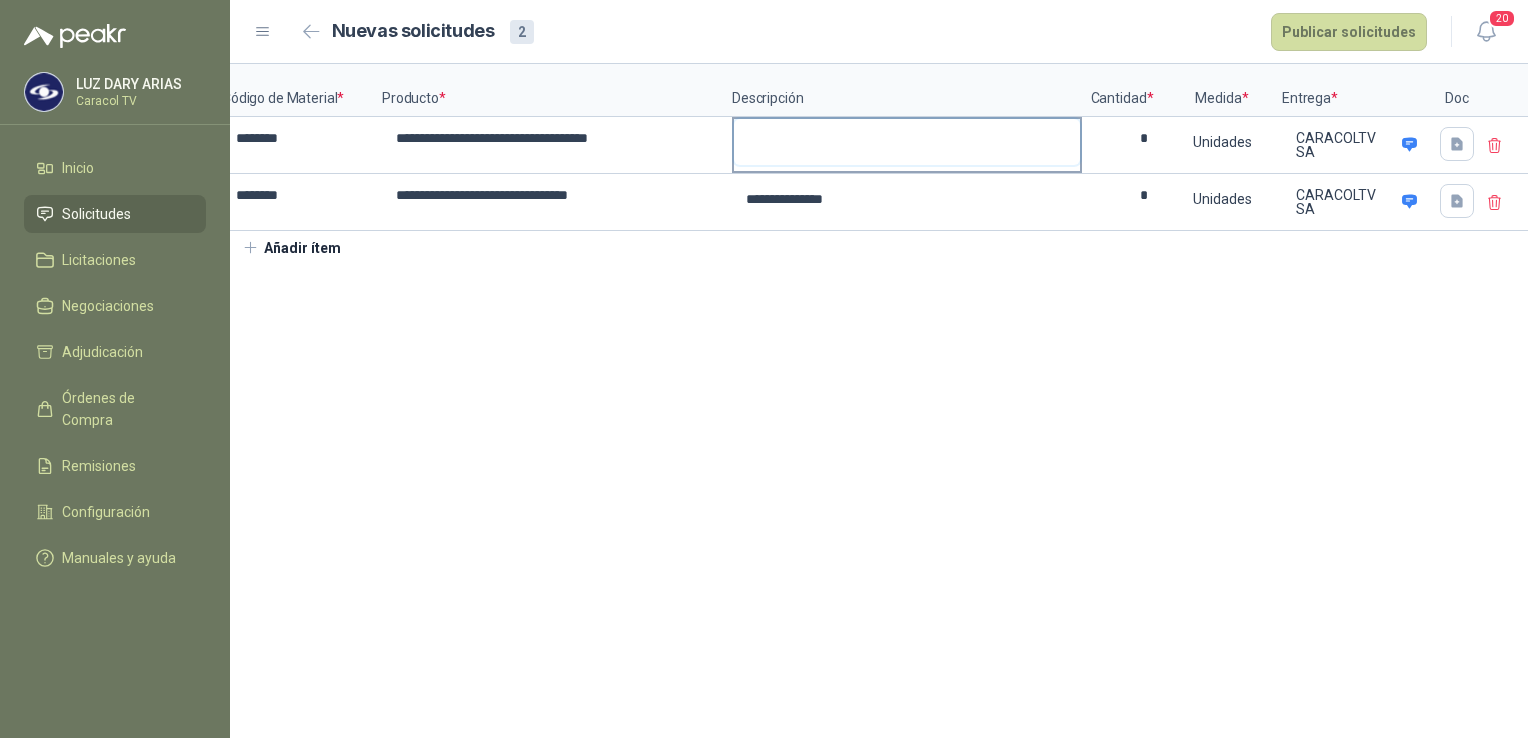 click at bounding box center [907, 142] 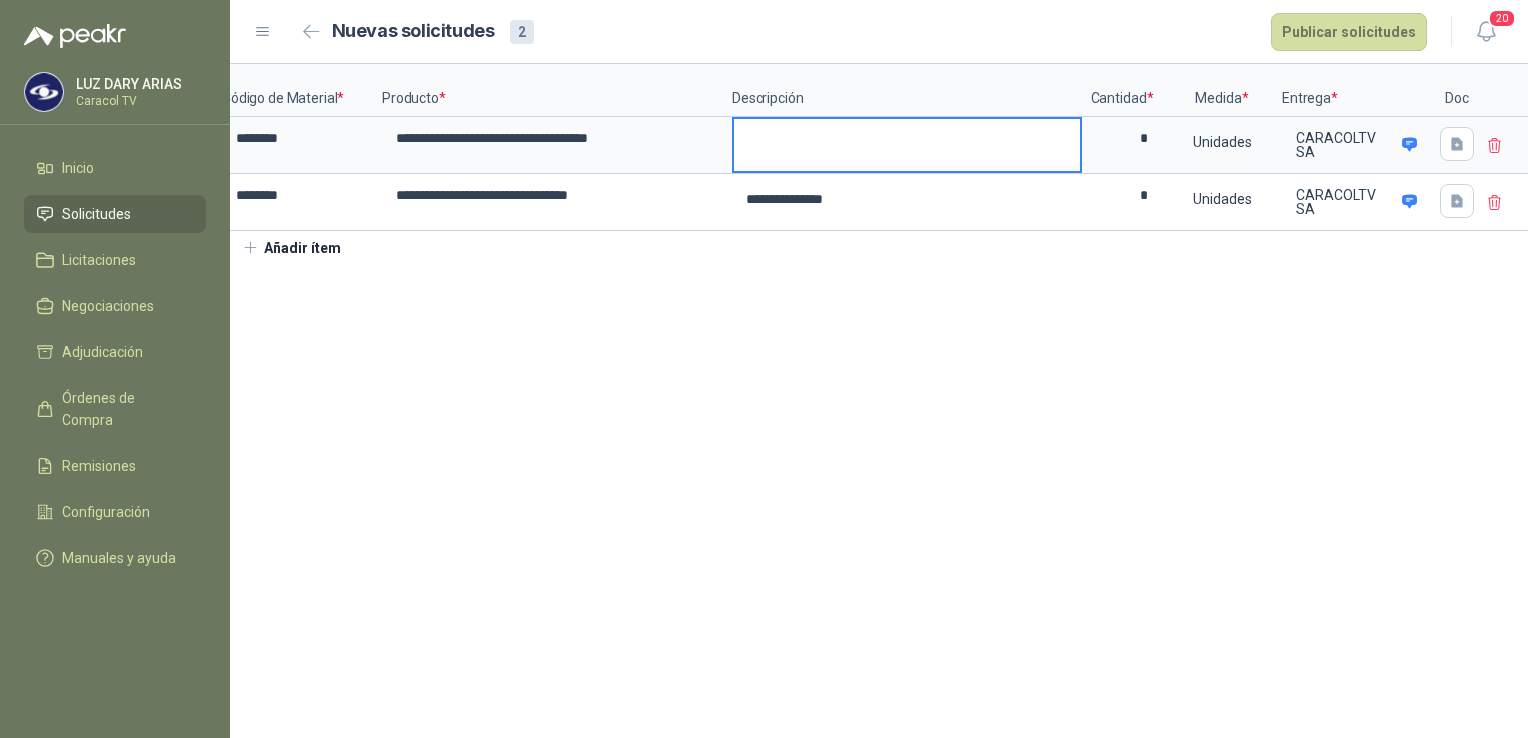 type 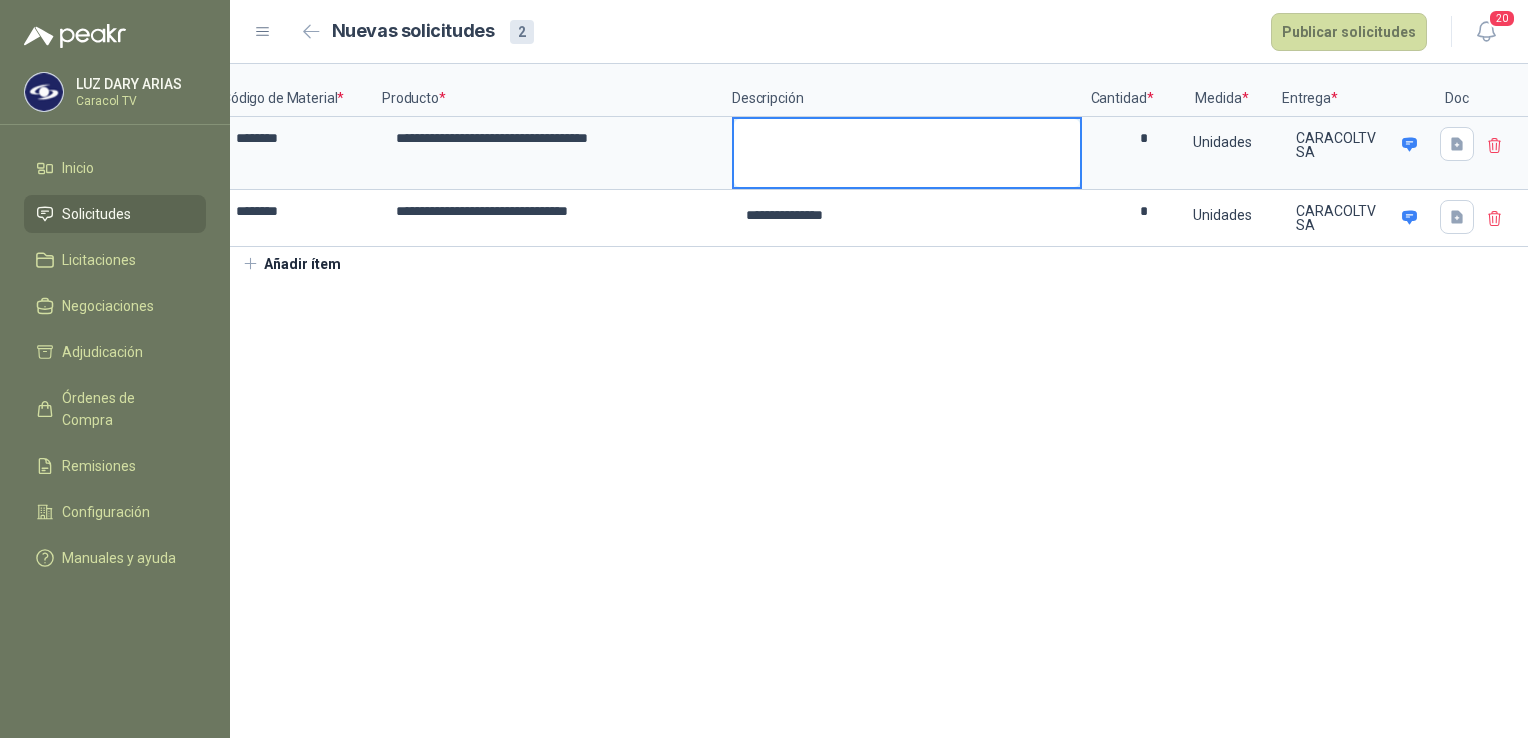 type 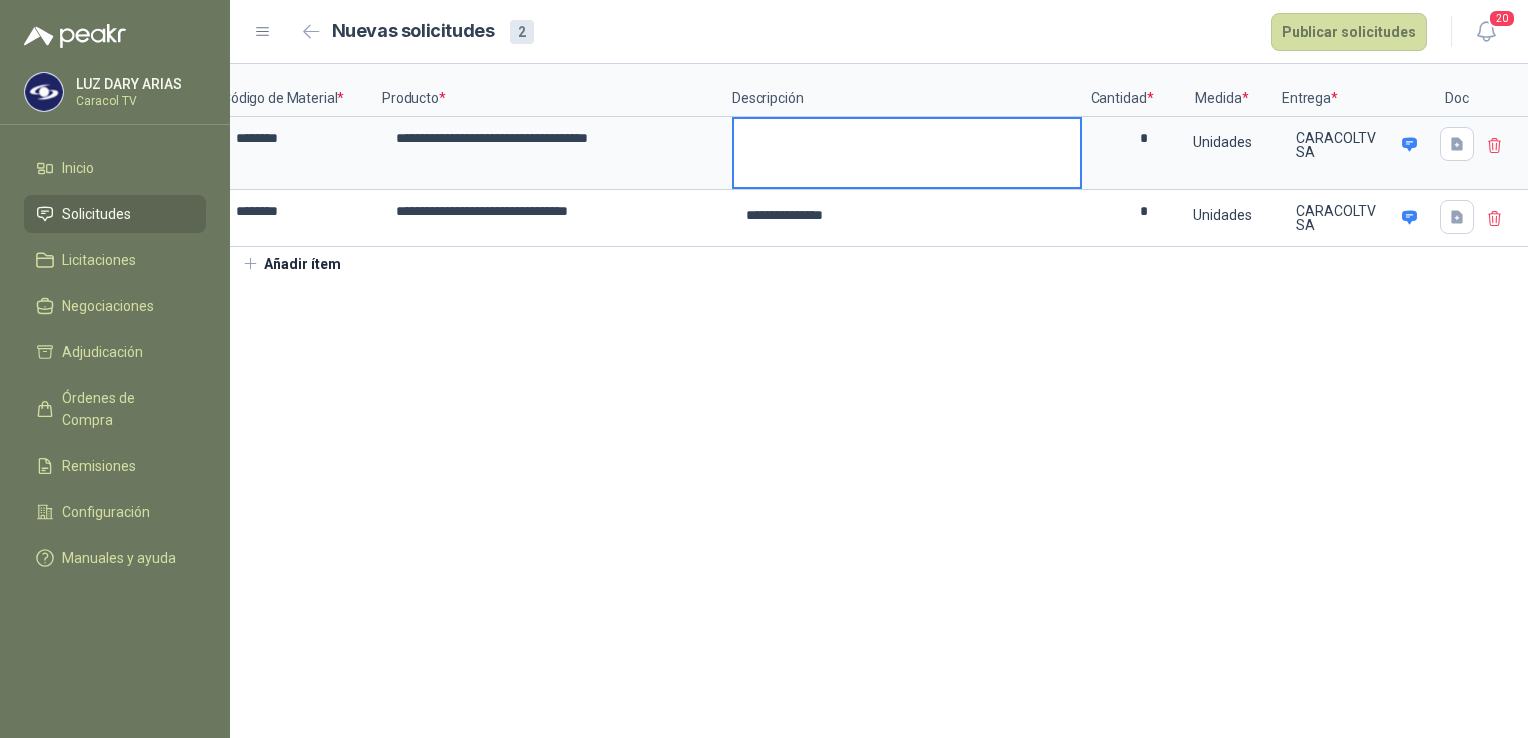type 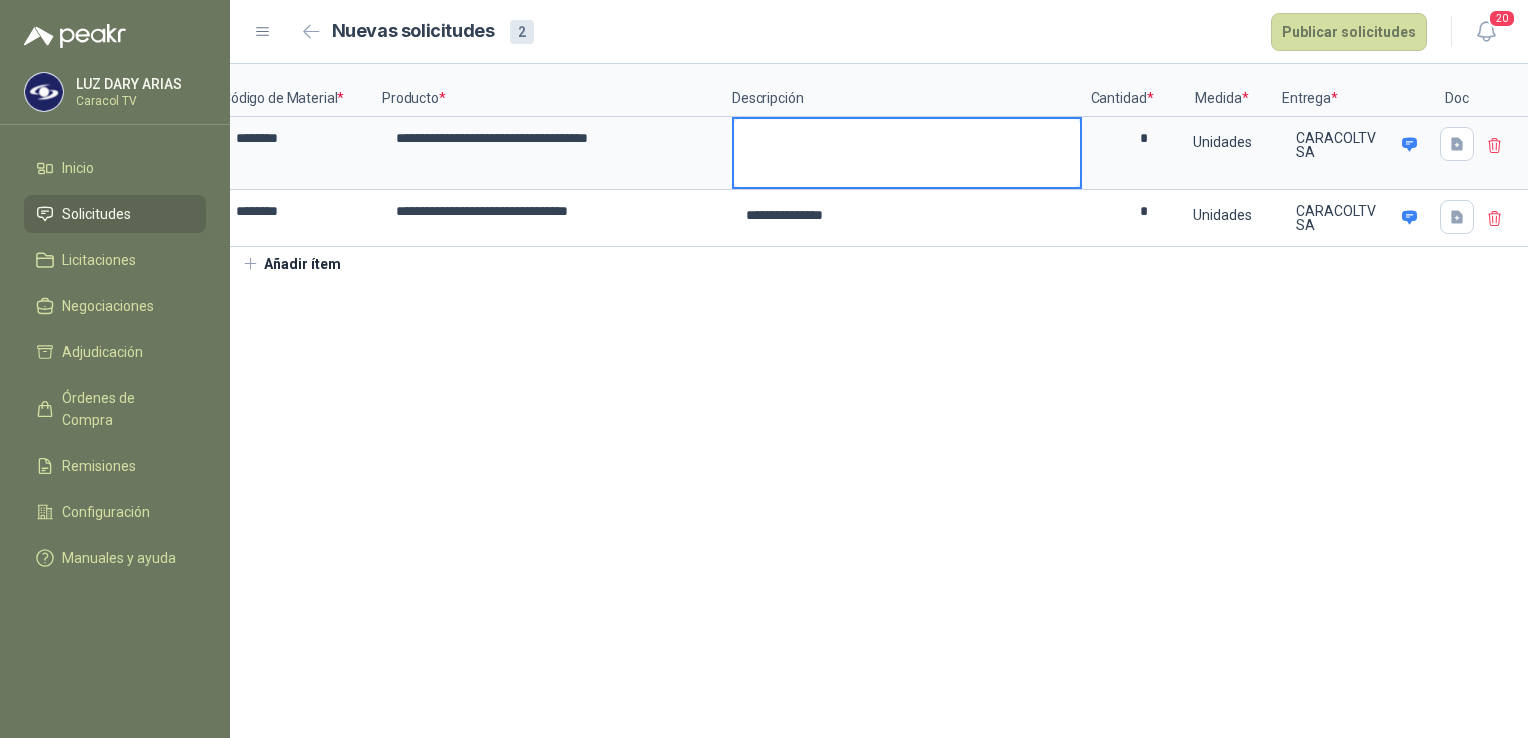 type 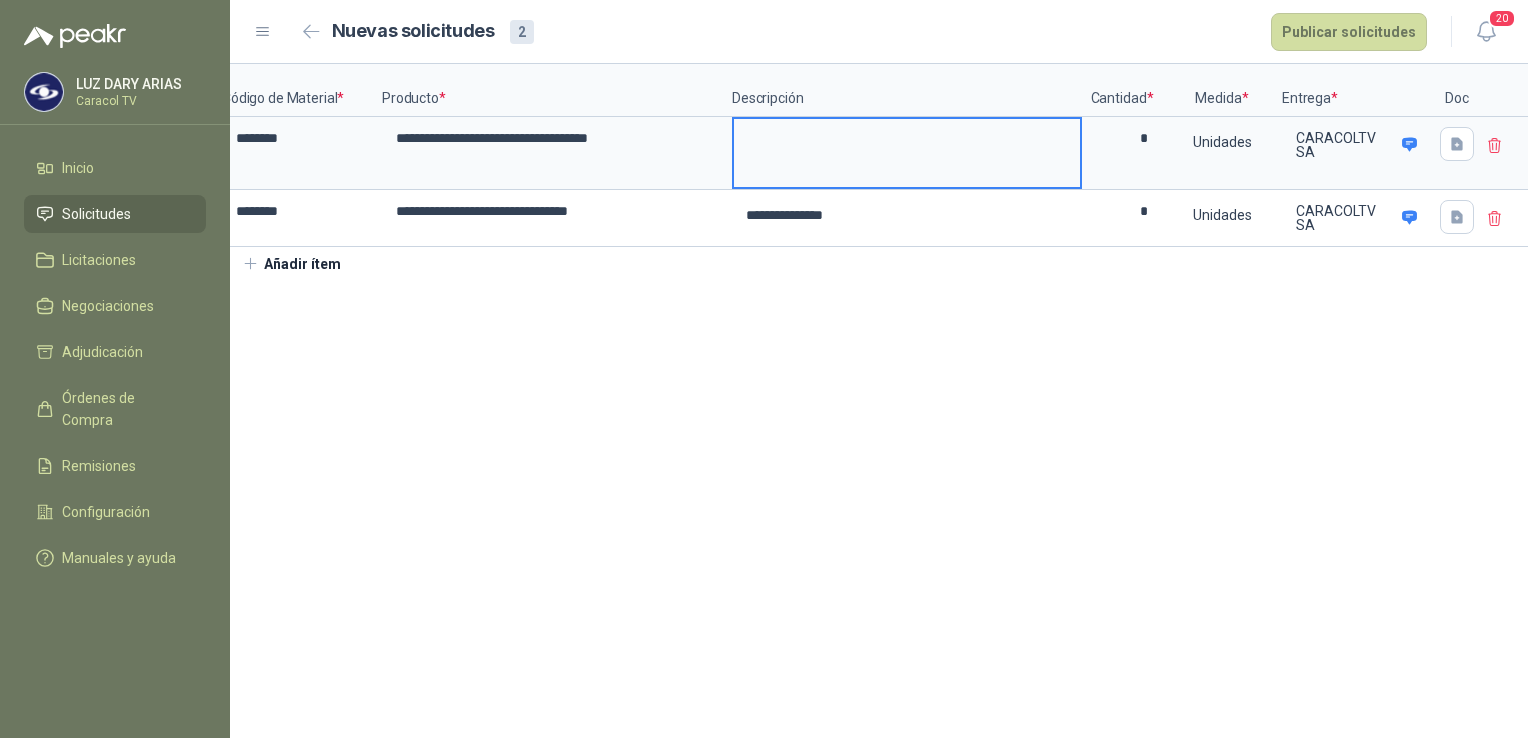 type 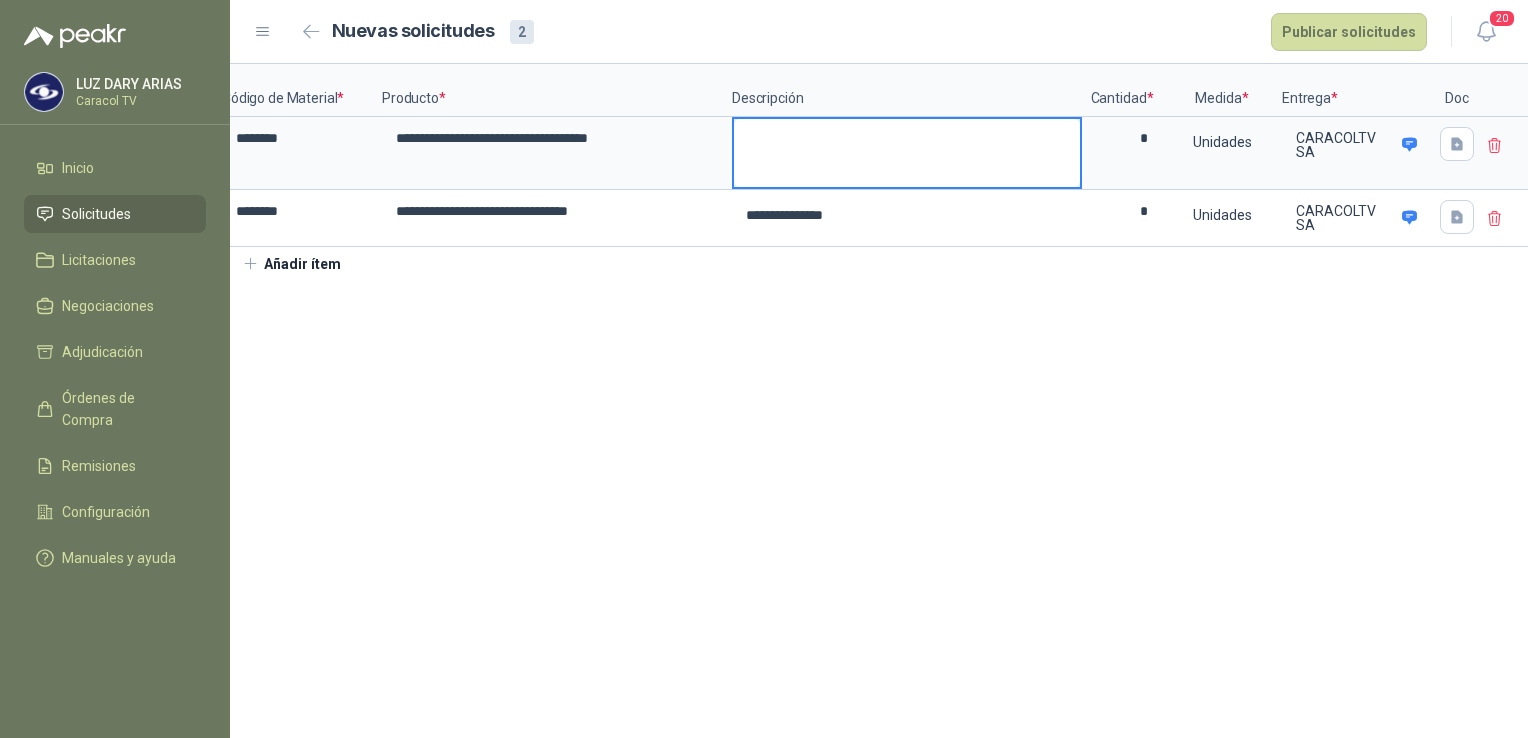type 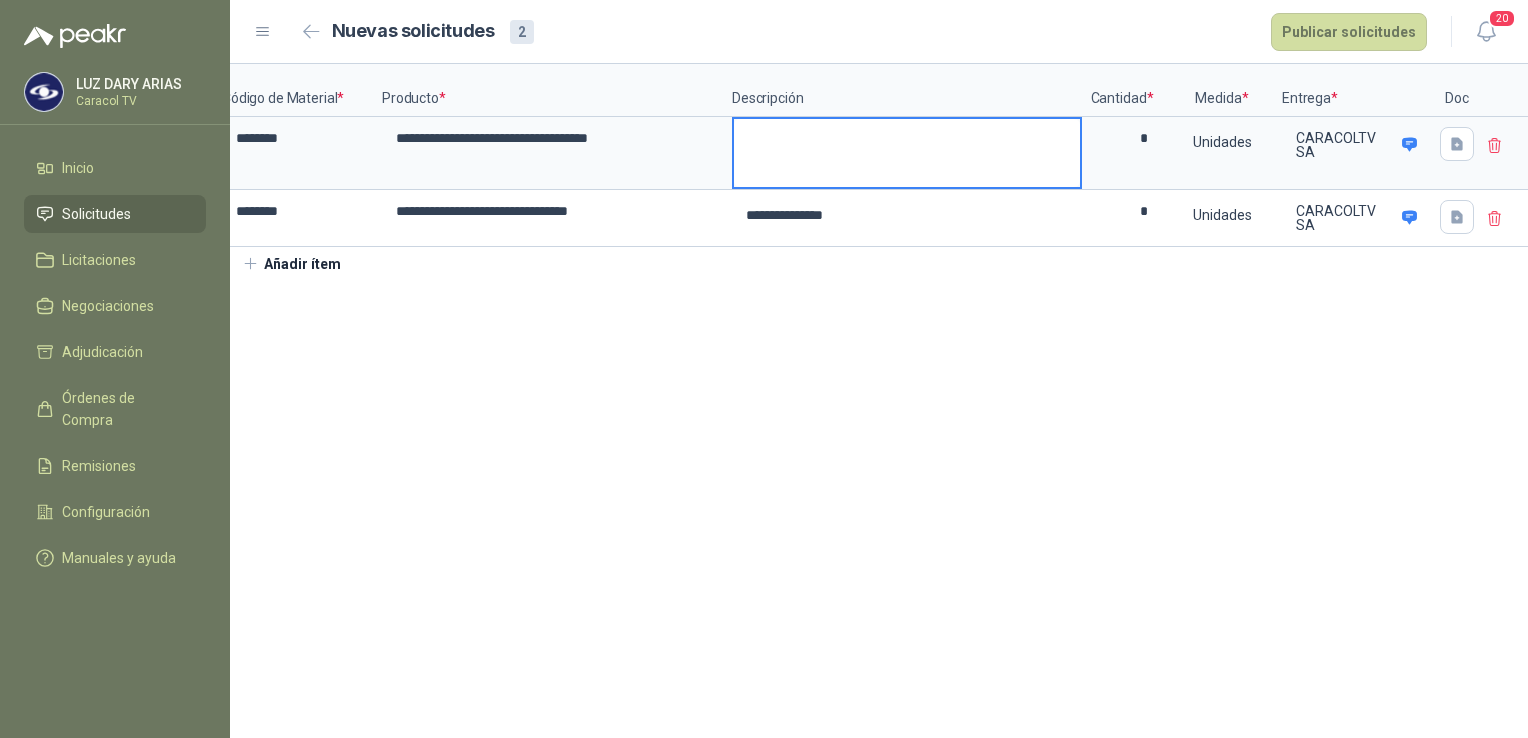 type 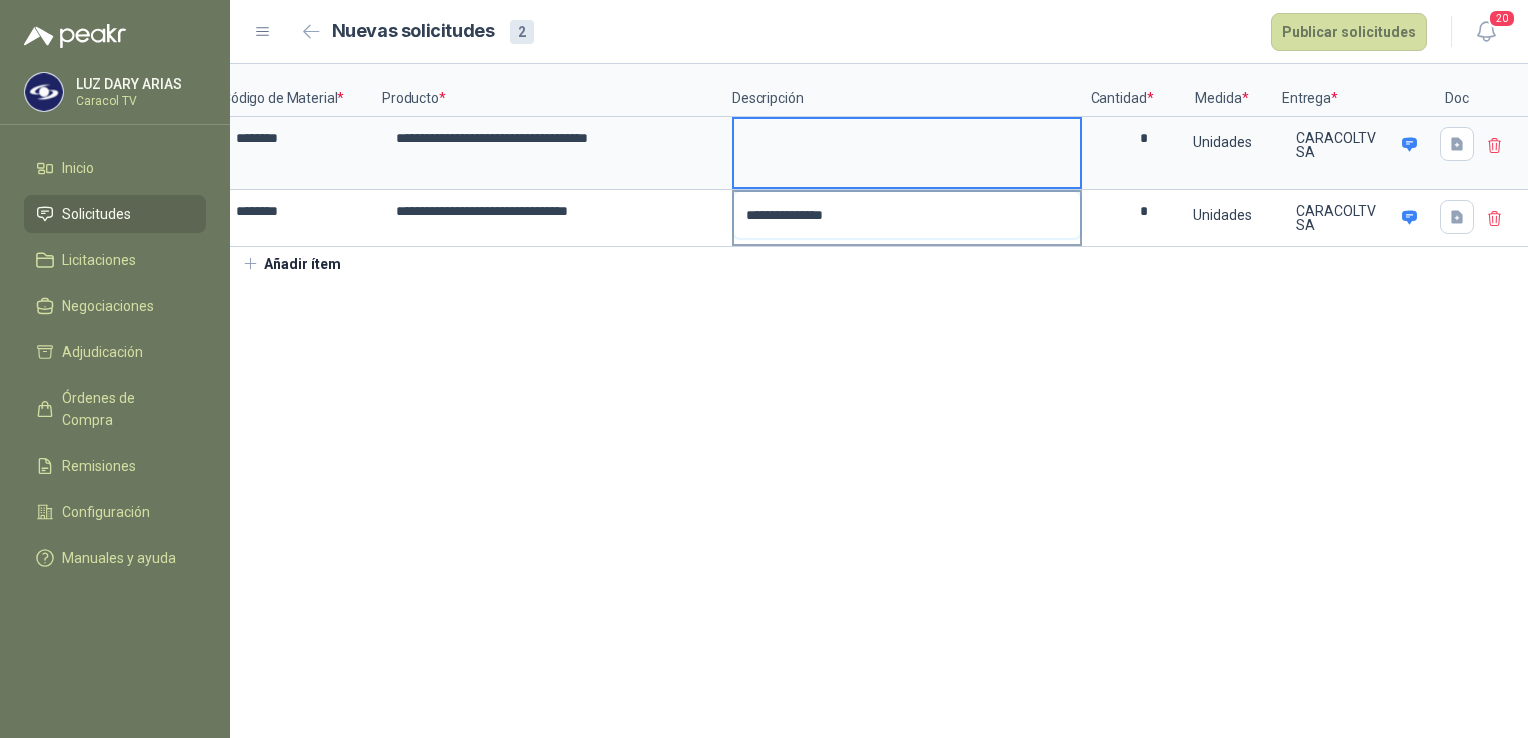 click on "**********" at bounding box center [907, 215] 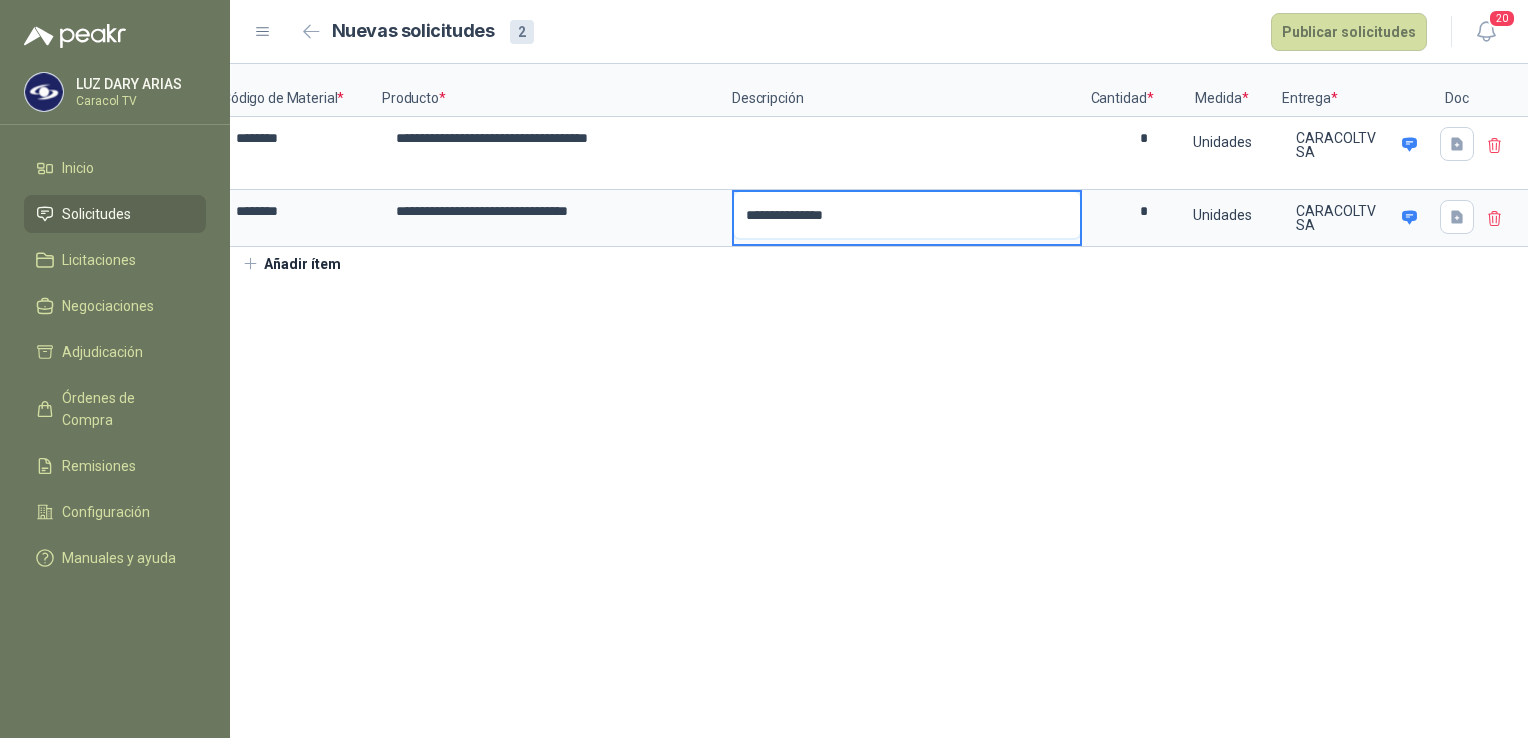 scroll, scrollTop: 0, scrollLeft: 0, axis: both 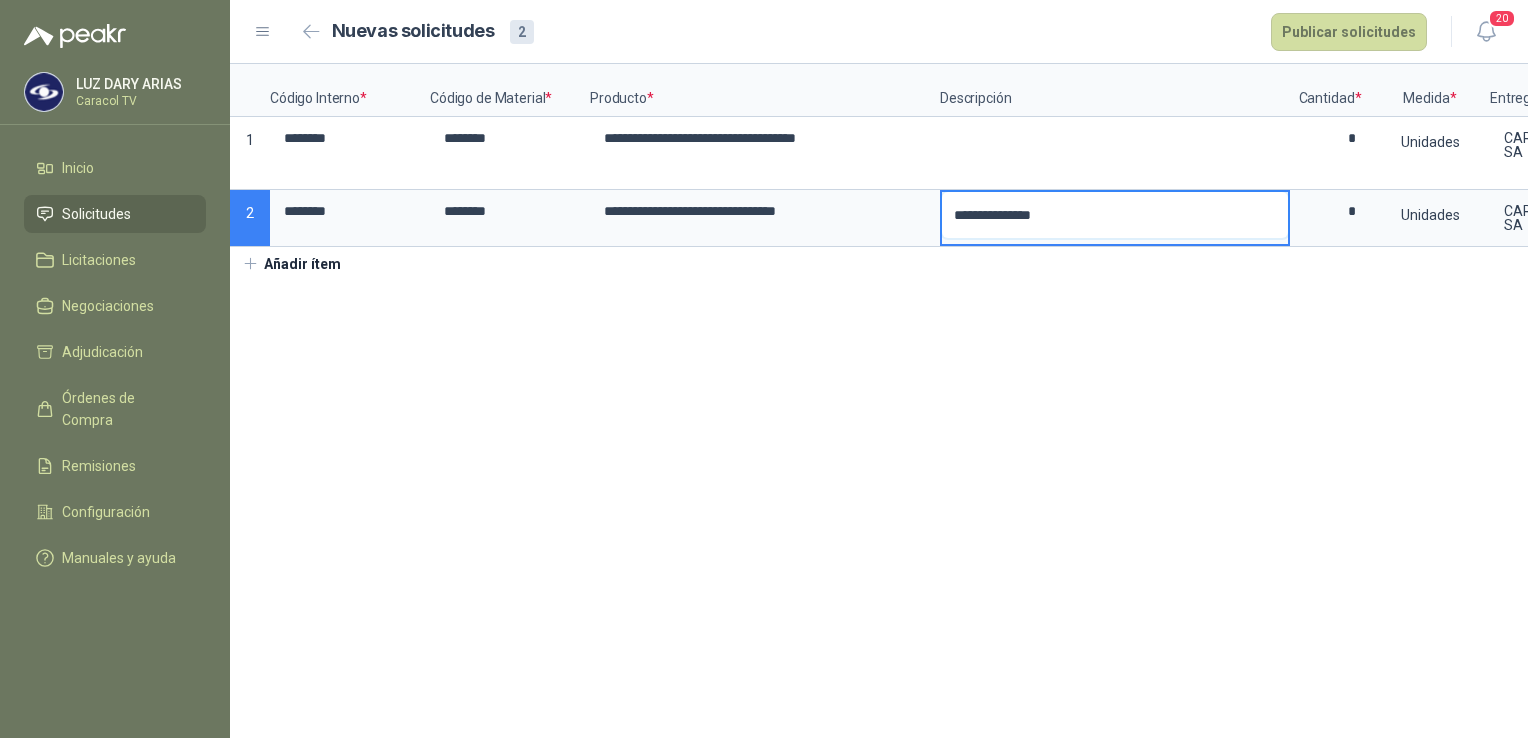 drag, startPoint x: 875, startPoint y: 210, endPoint x: -4, endPoint y: 163, distance: 880.2556 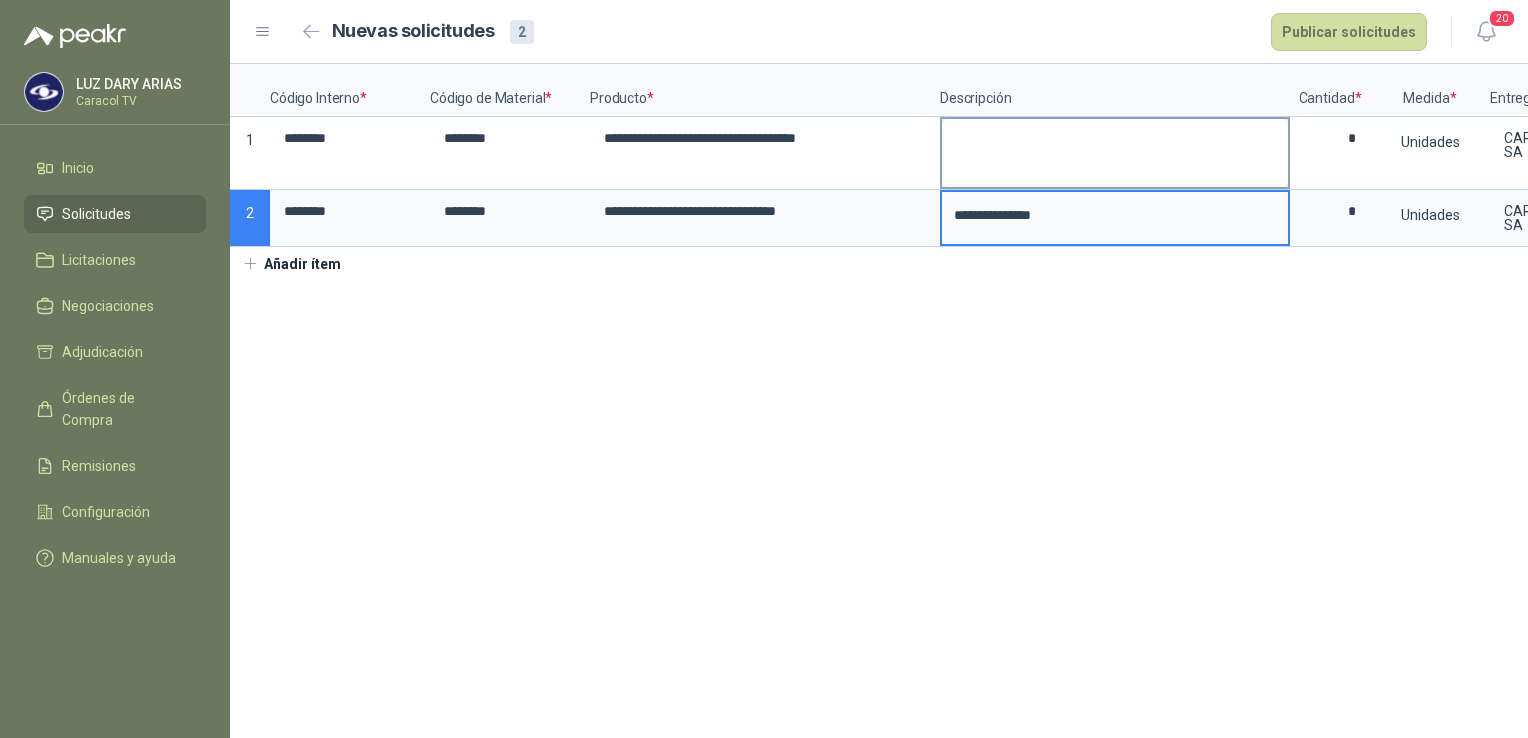 type 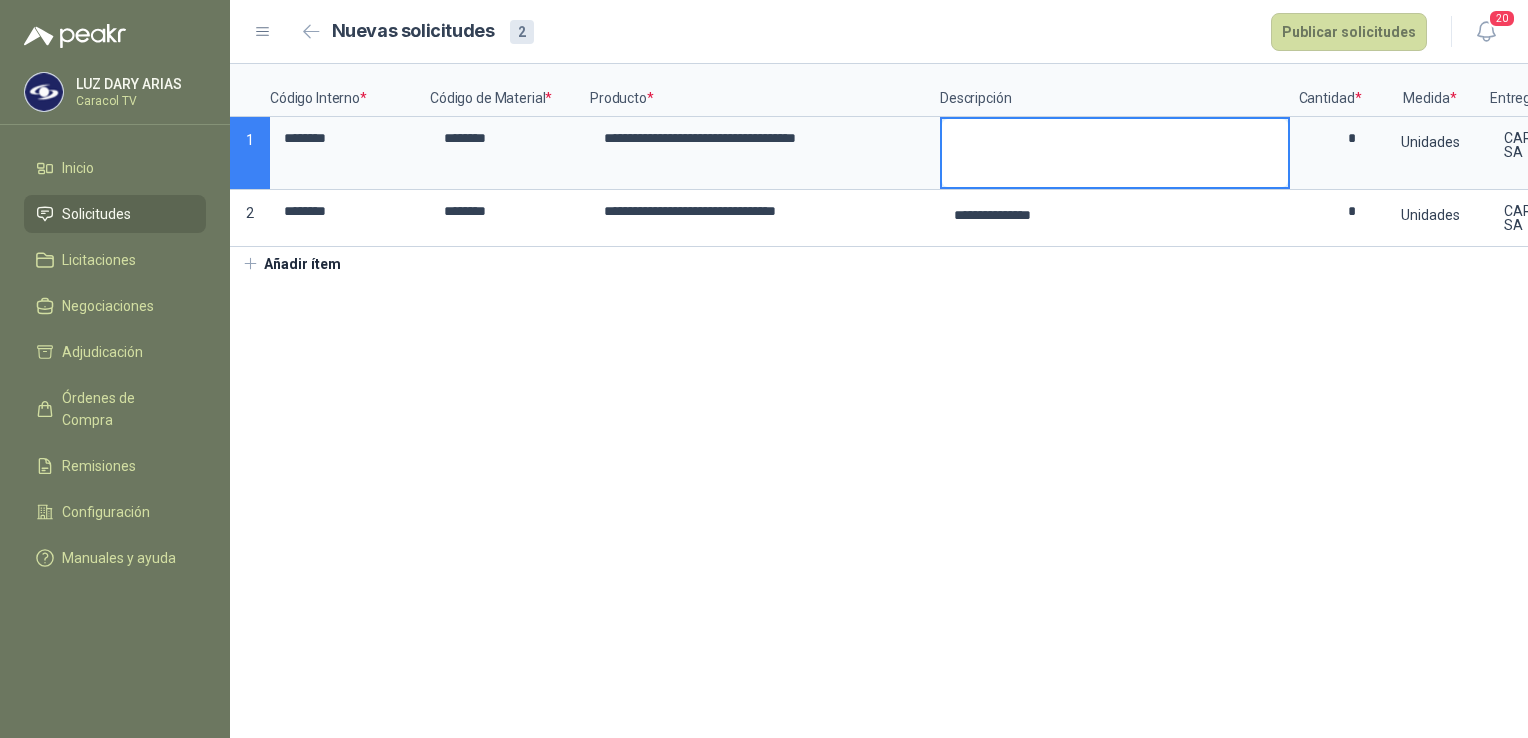 click at bounding box center [1115, 153] 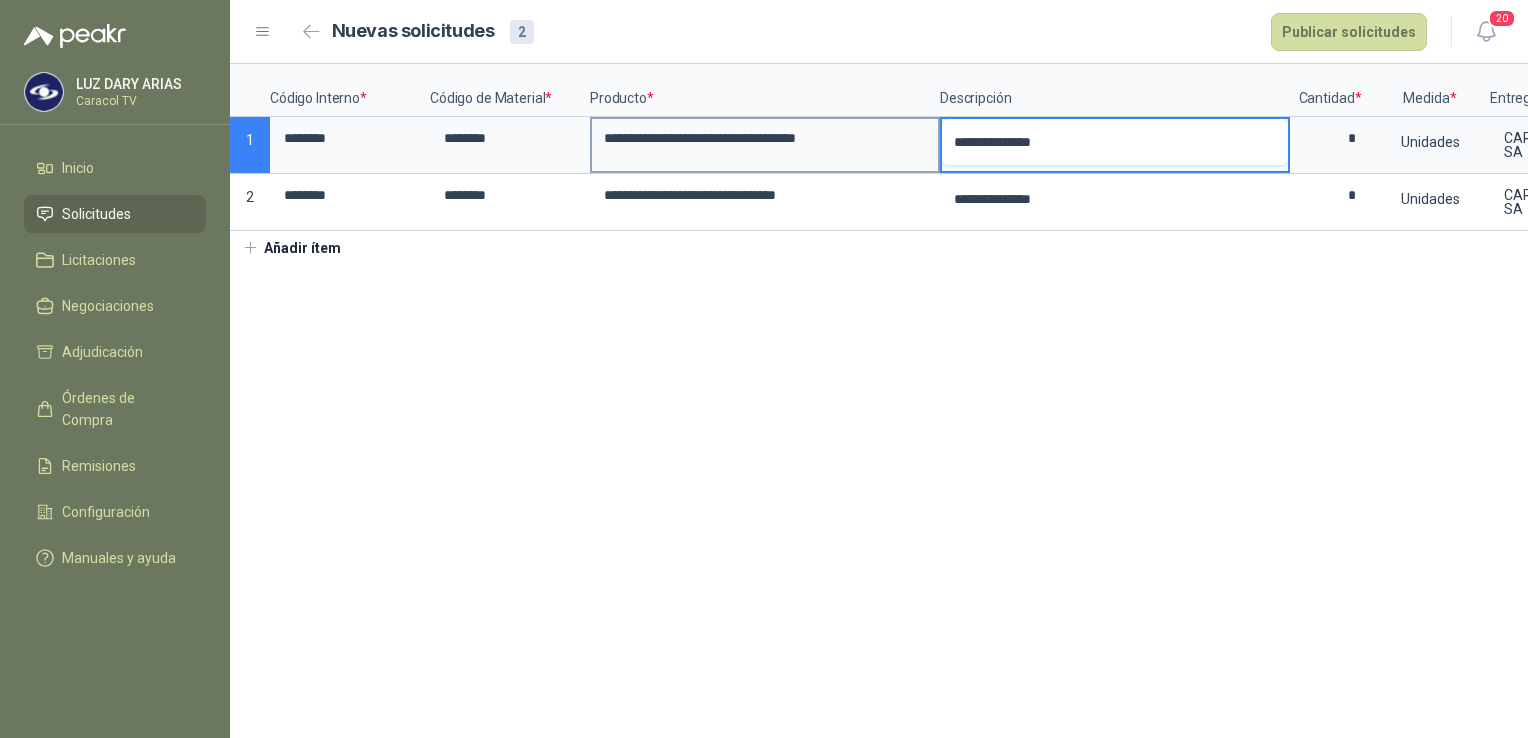 drag, startPoint x: 1098, startPoint y: 137, endPoint x: 645, endPoint y: 153, distance: 453.28247 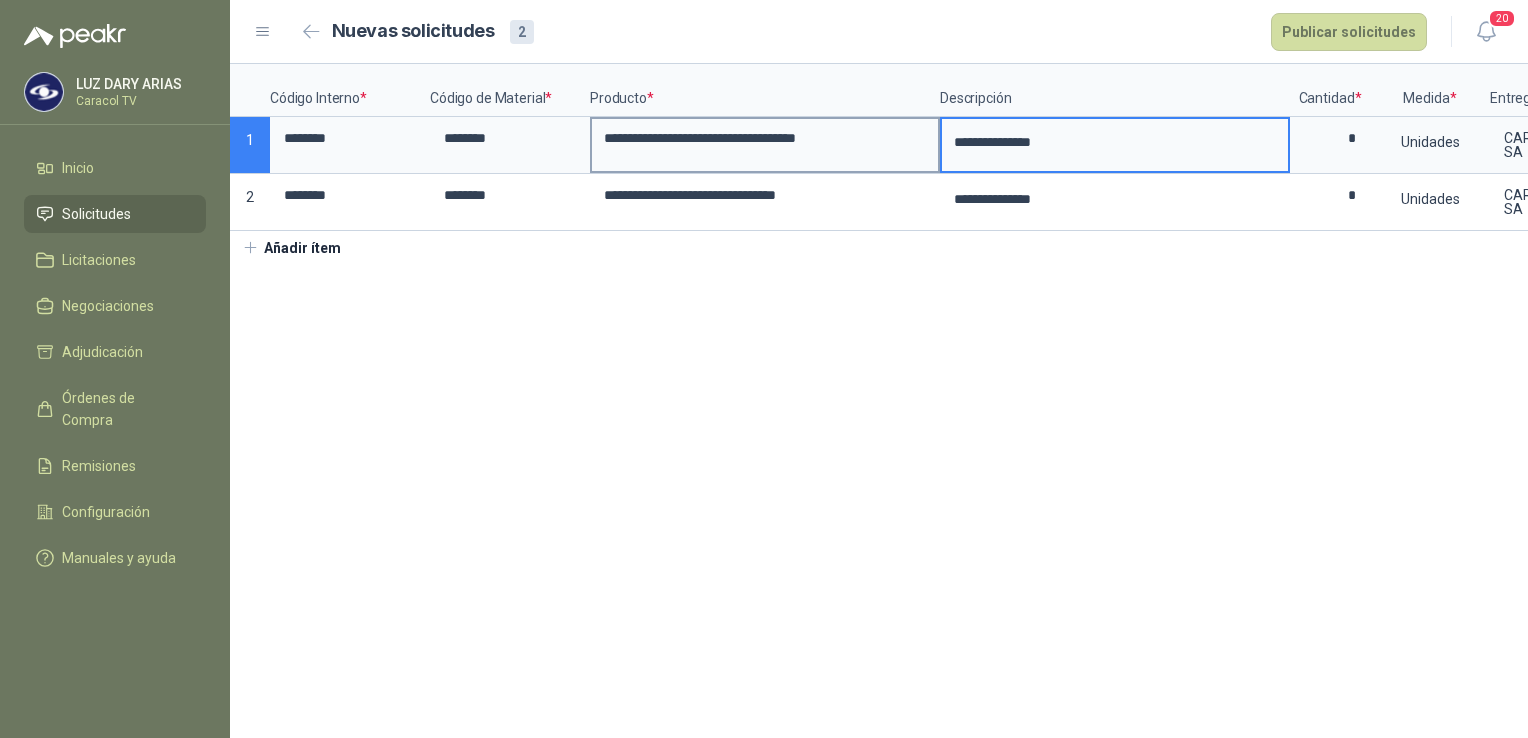 click on "**********" at bounding box center [765, 138] 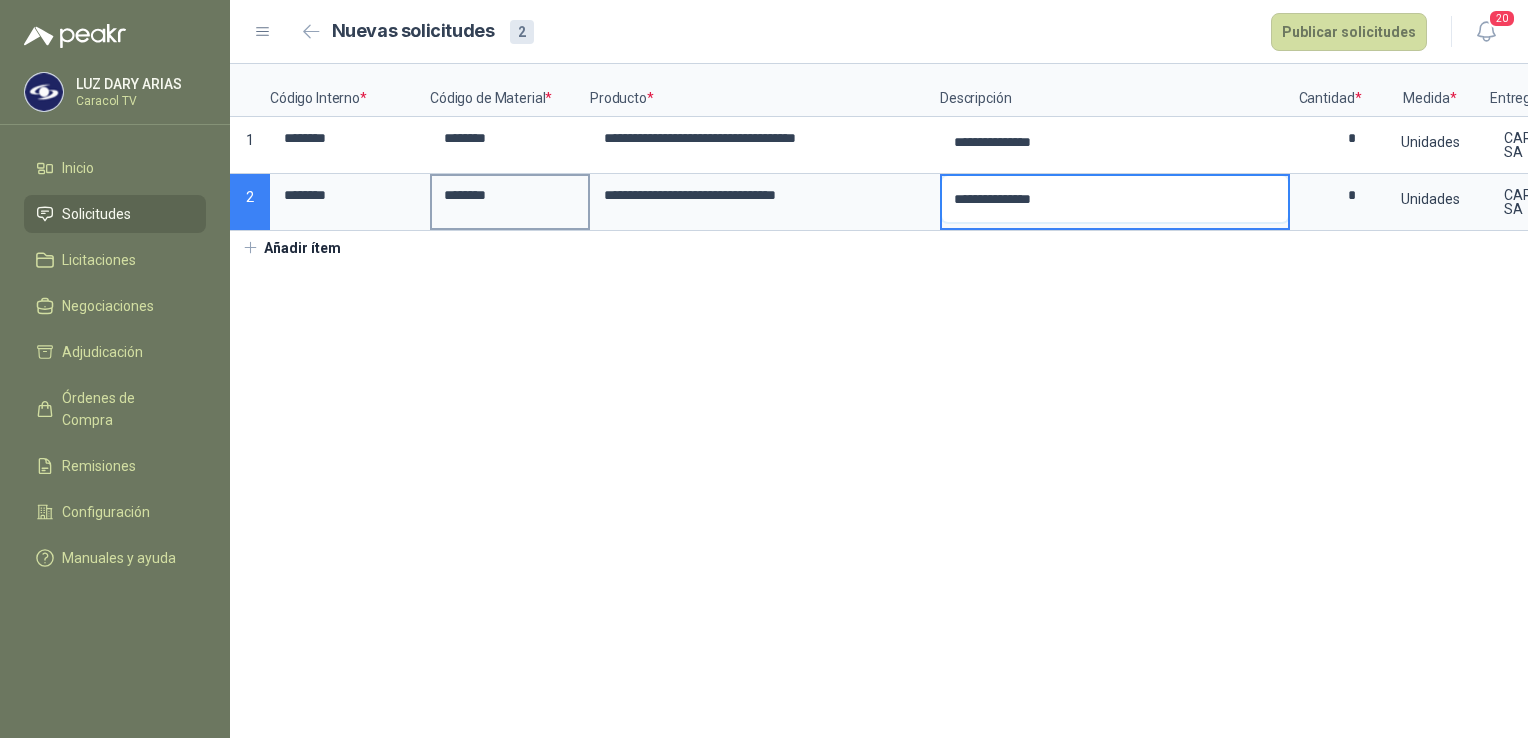 drag, startPoint x: 1125, startPoint y: 194, endPoint x: 449, endPoint y: 194, distance: 676 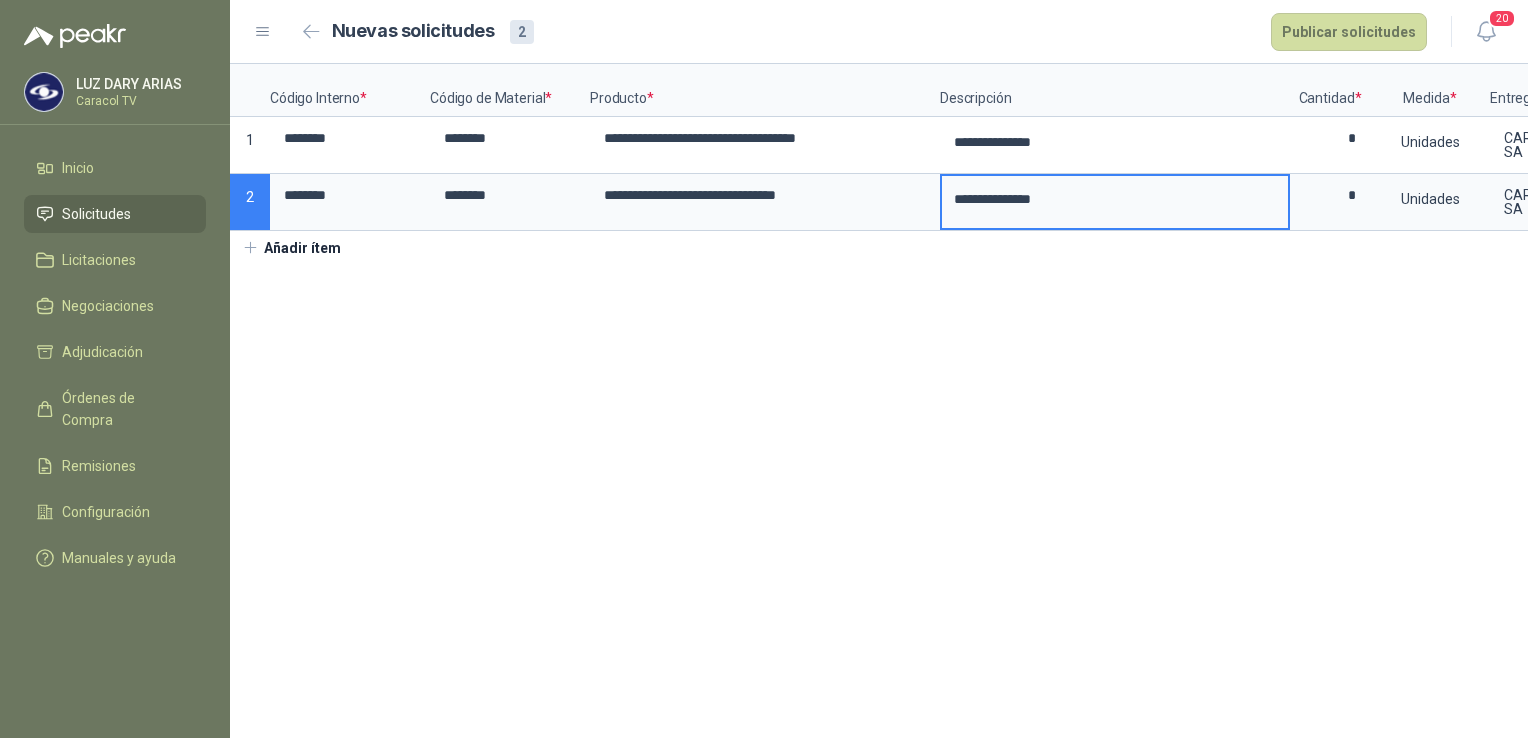 type 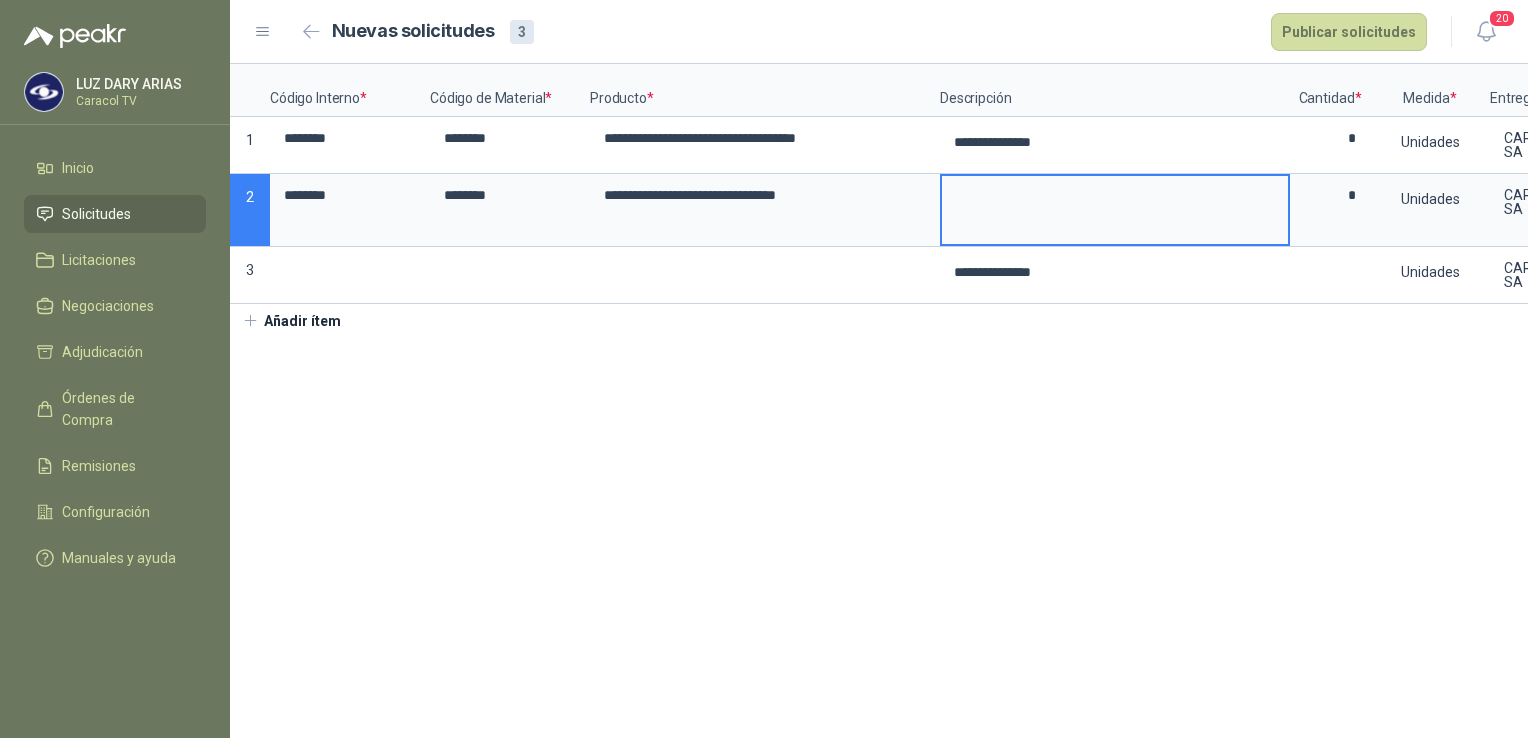 click on "**********" at bounding box center (879, 401) 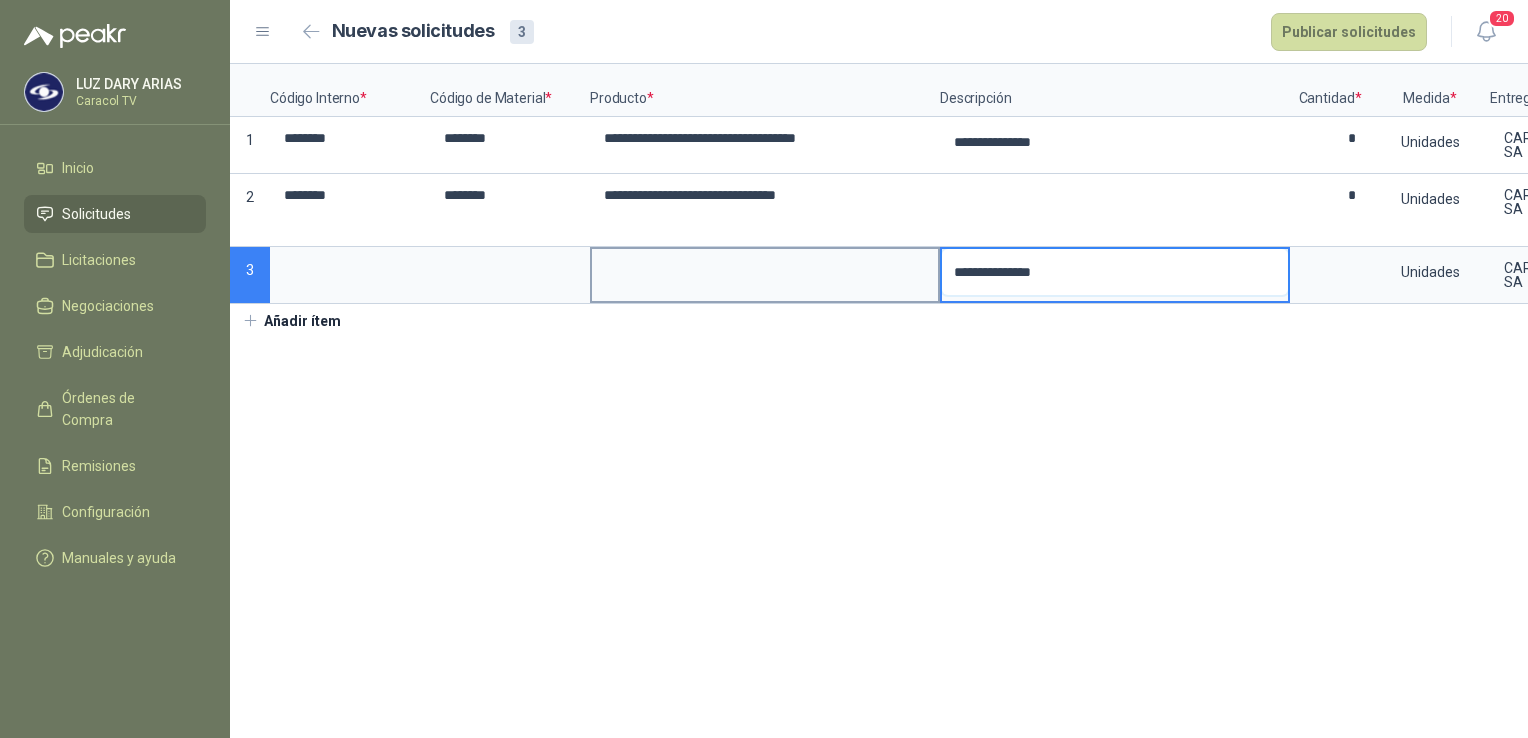 drag, startPoint x: 1072, startPoint y: 266, endPoint x: 608, endPoint y: 262, distance: 464.01724 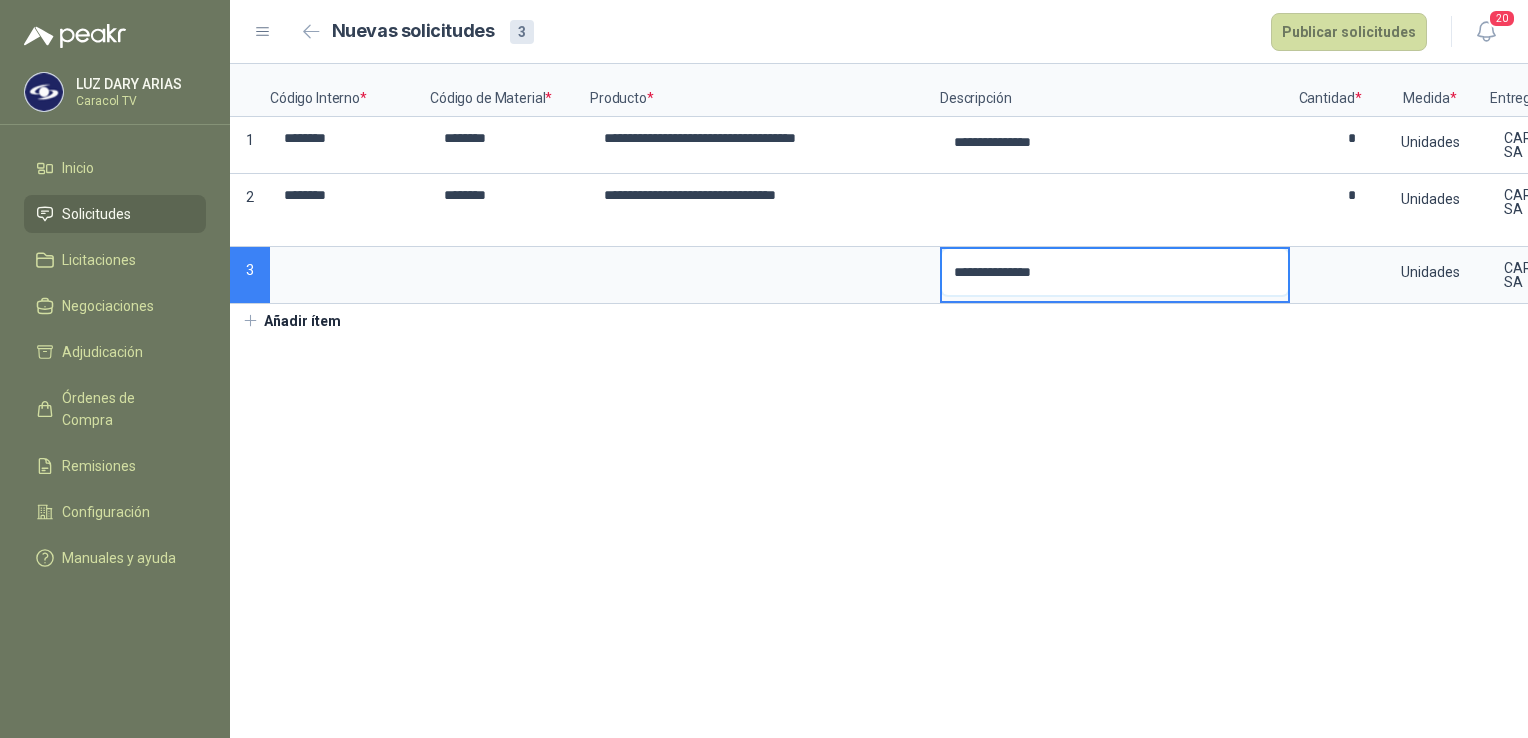 click on "**********" at bounding box center [1115, 272] 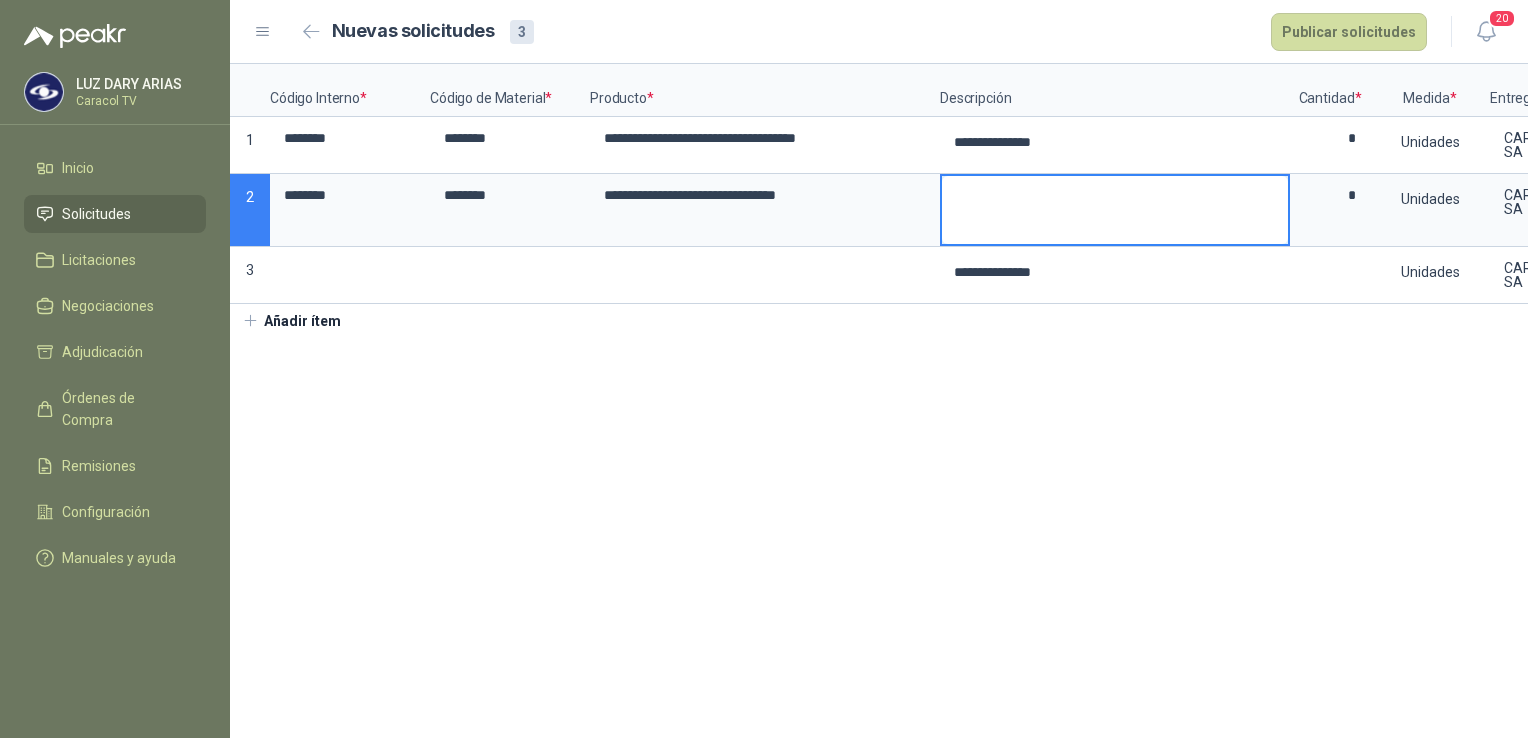 type 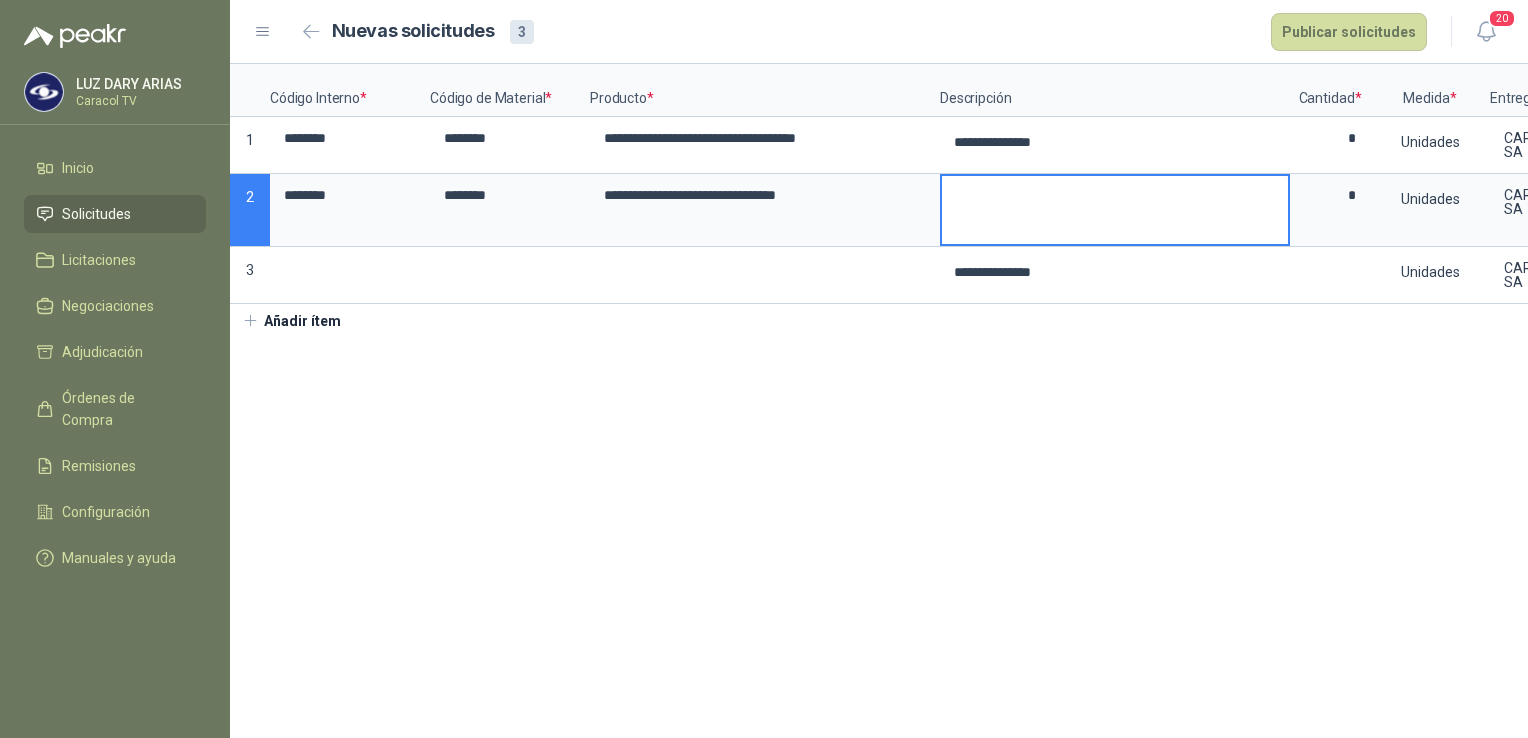 type 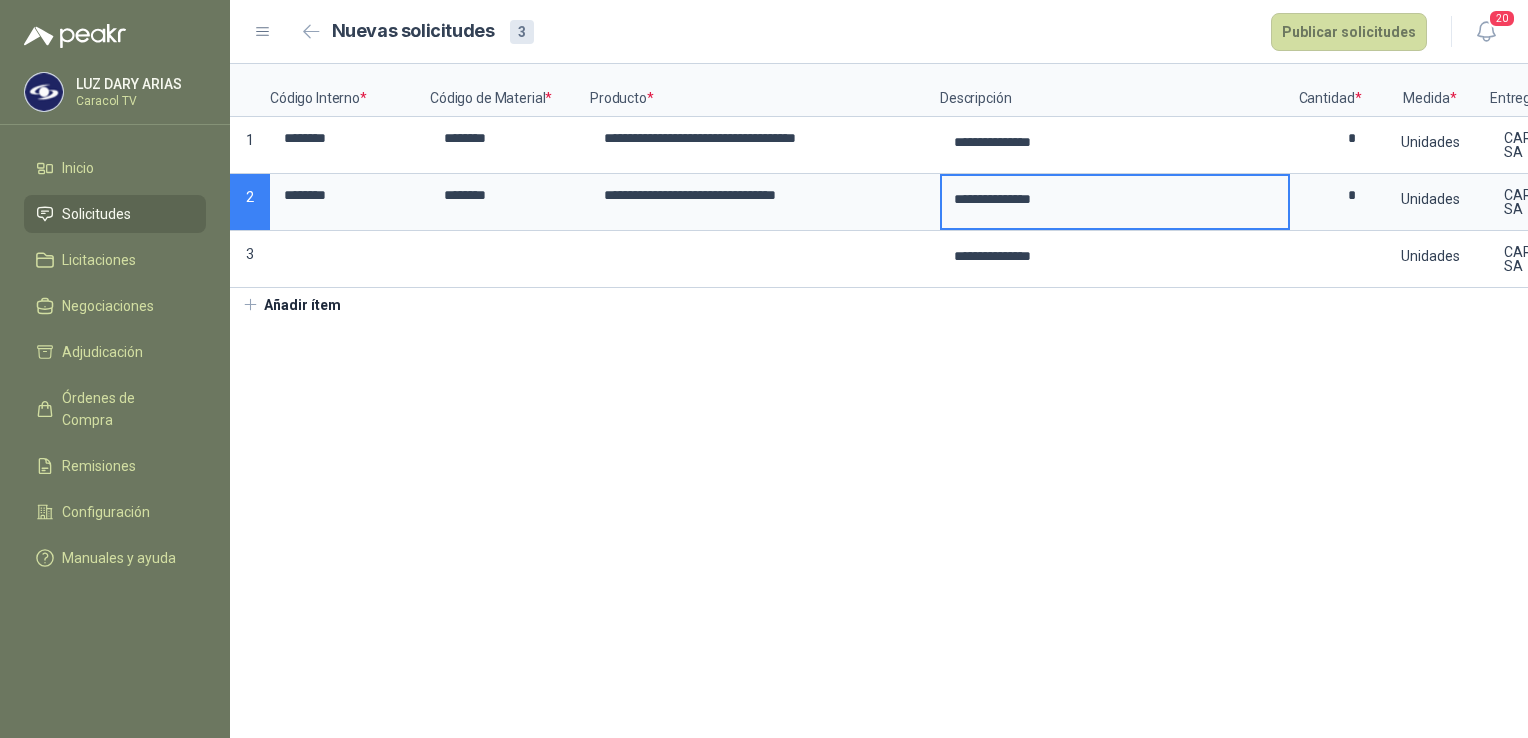 scroll, scrollTop: 0, scrollLeft: 208, axis: horizontal 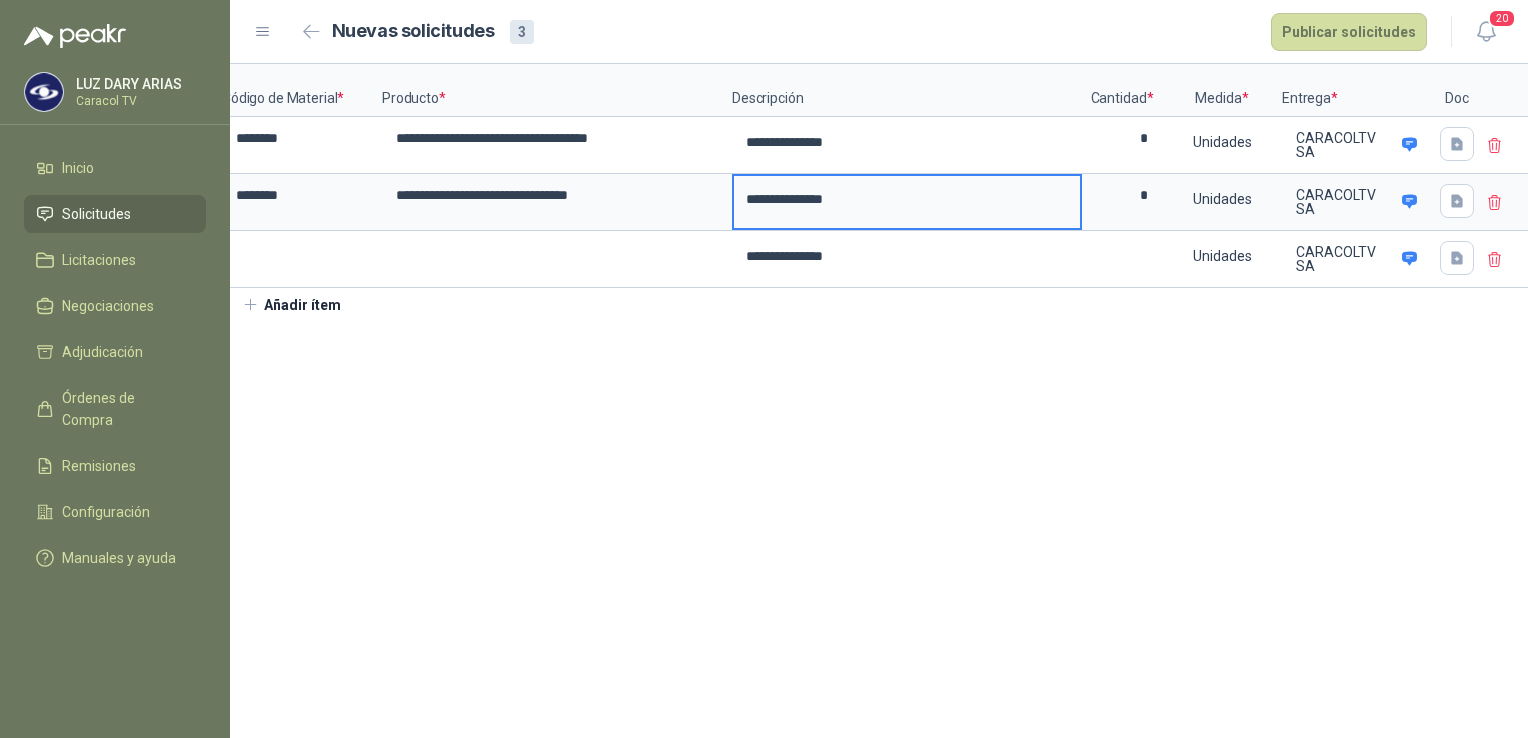 click 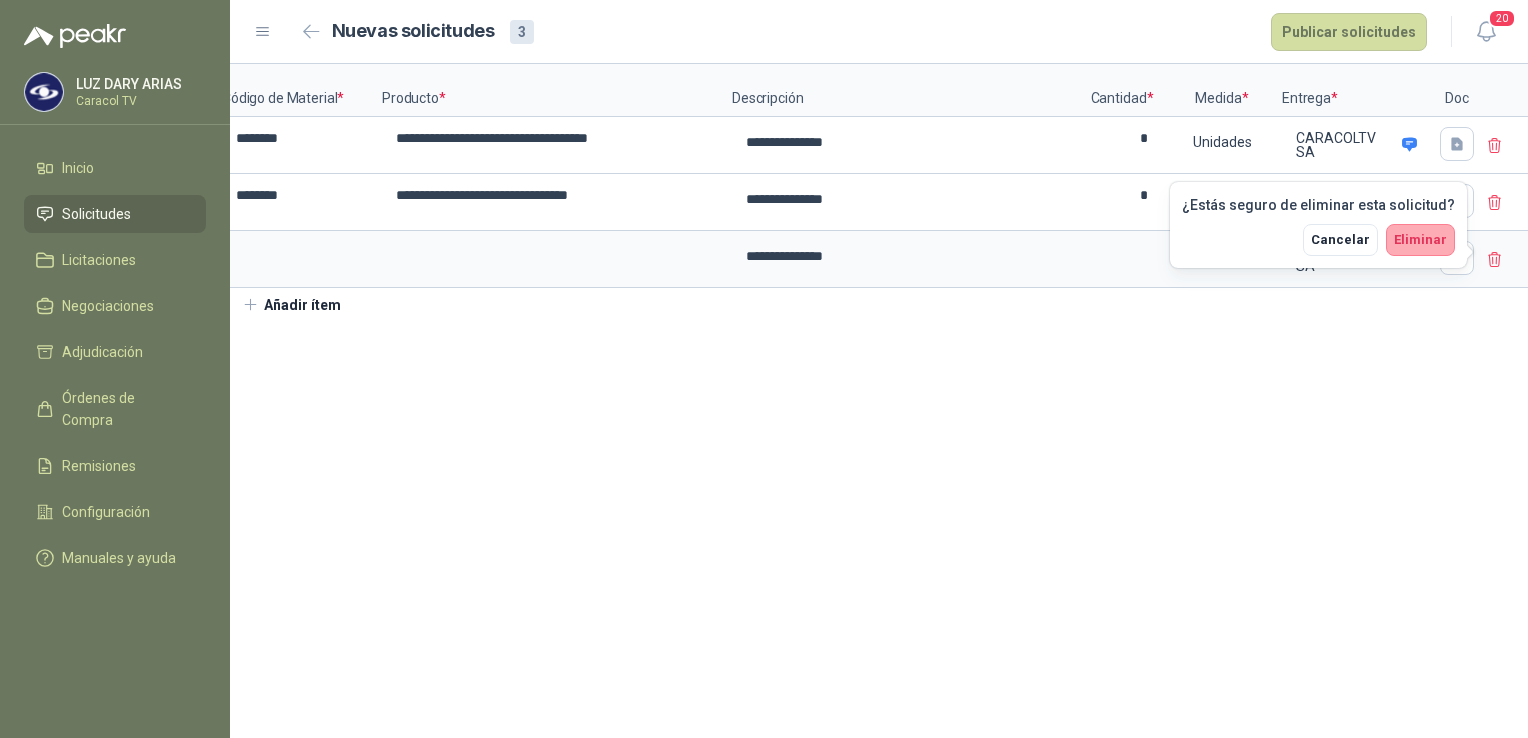 click on "Eliminar" at bounding box center (1420, 239) 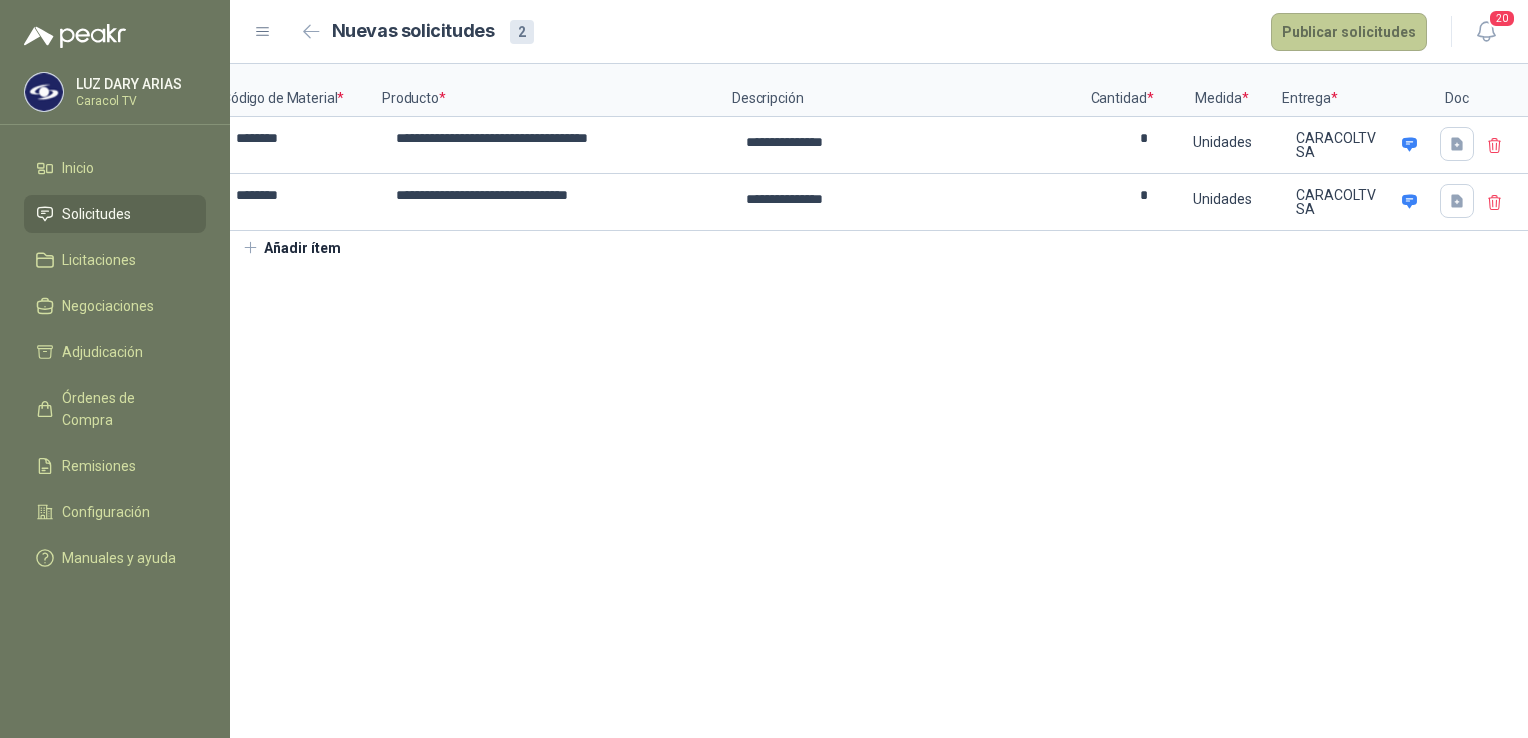 click on "Publicar solicitudes" at bounding box center (1349, 32) 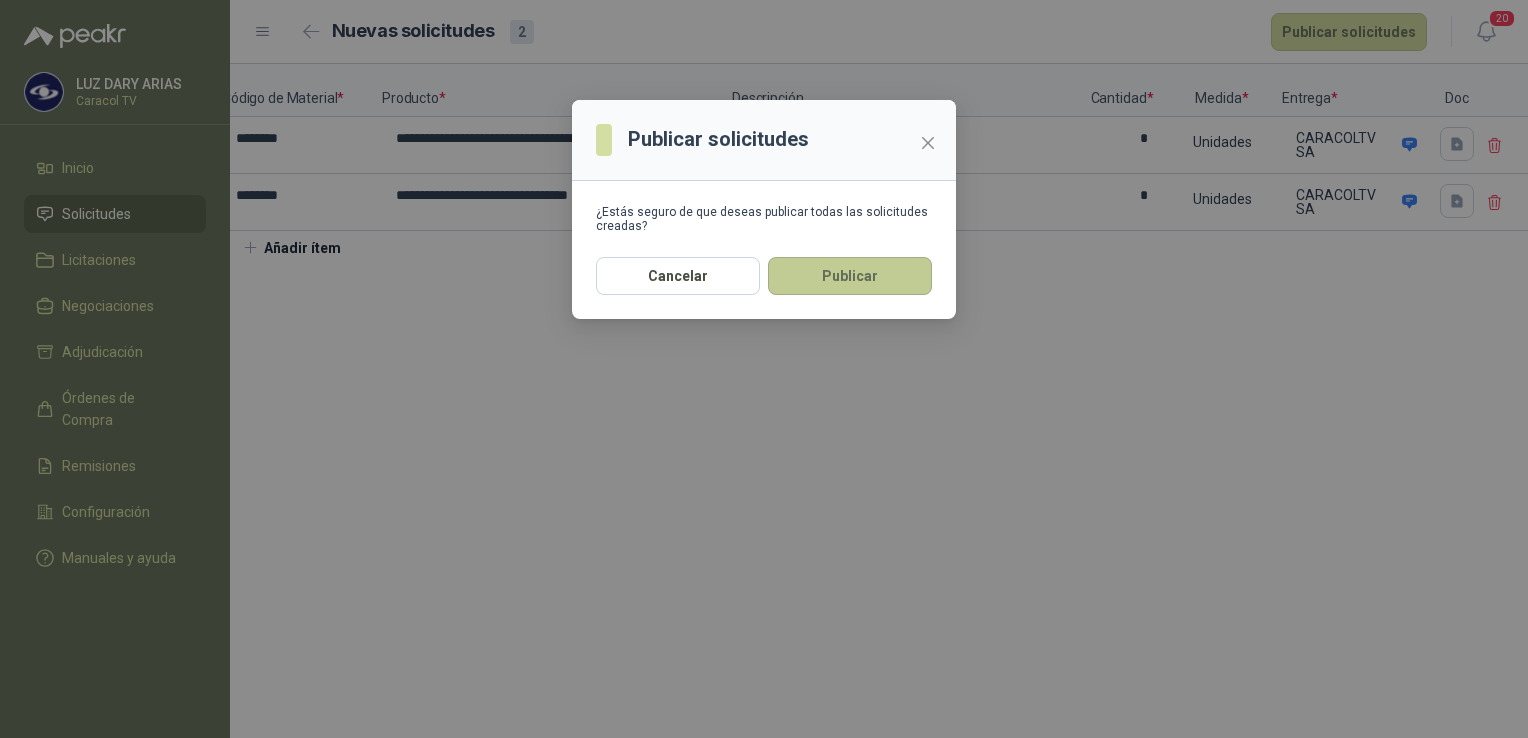 click on "Publicar" at bounding box center (850, 276) 